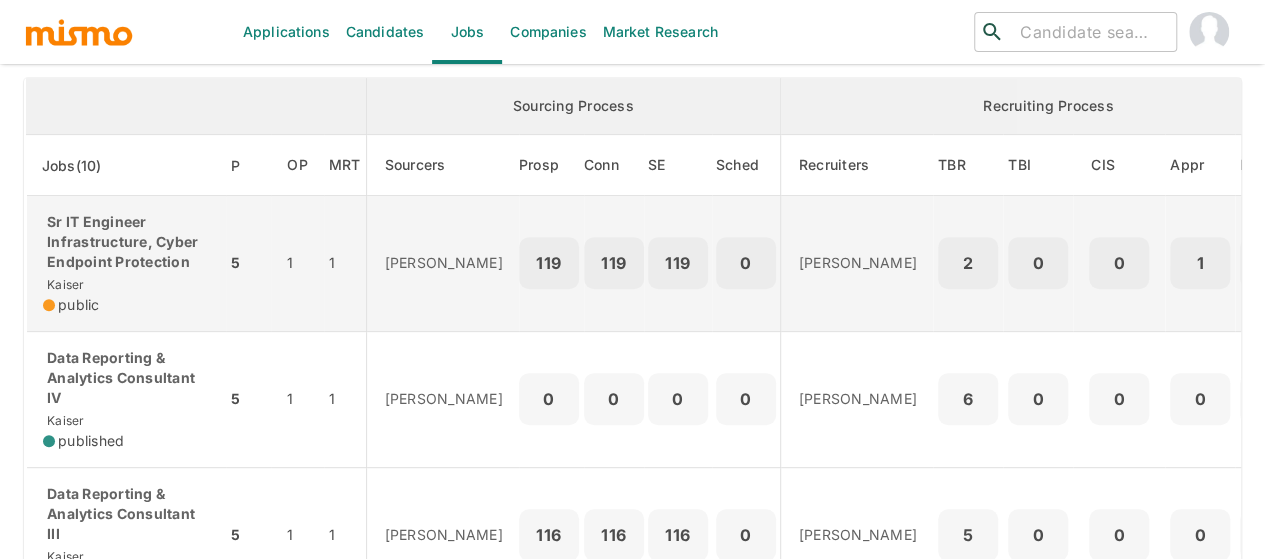 scroll, scrollTop: 0, scrollLeft: 0, axis: both 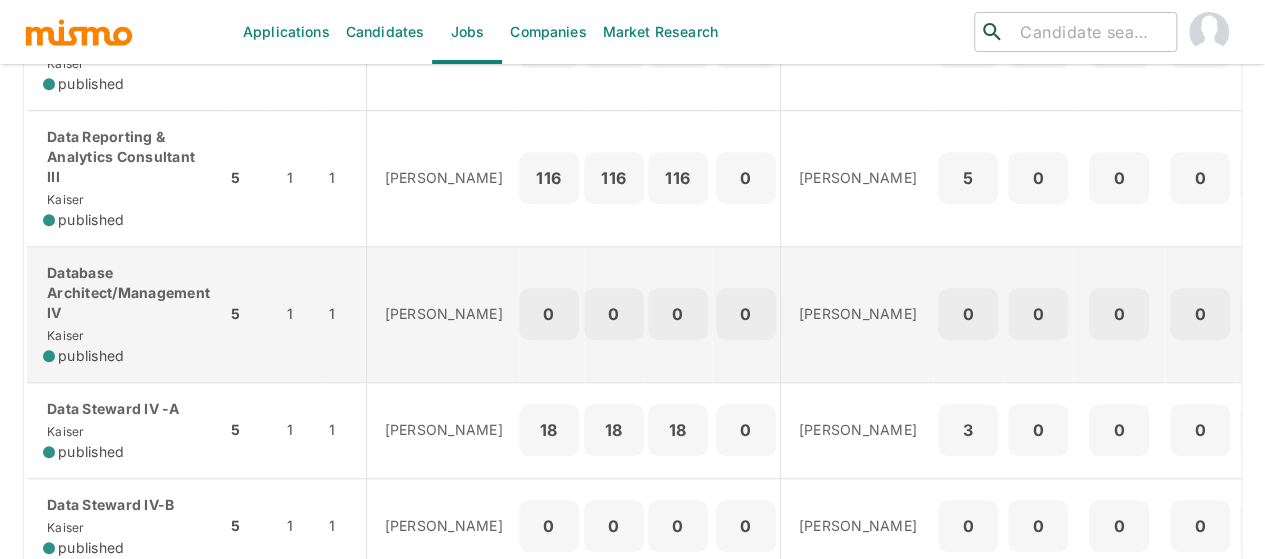 click on "Database Architect/Management IV" at bounding box center [126, 293] 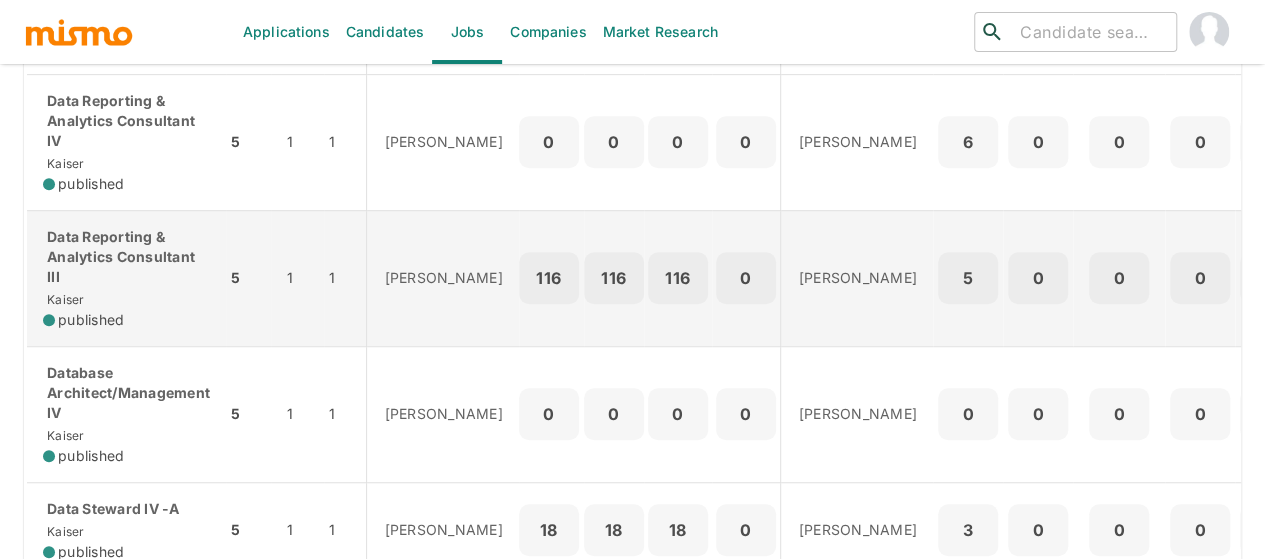 scroll, scrollTop: 400, scrollLeft: 0, axis: vertical 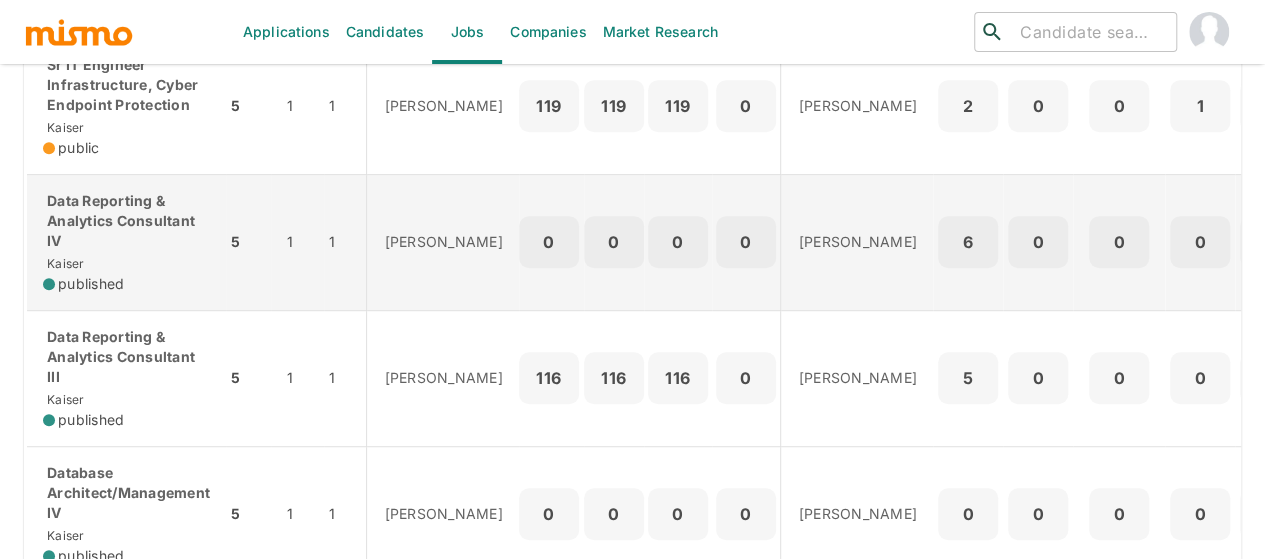 click on "Data Reporting & Analytics Consultant IV" at bounding box center (126, 221) 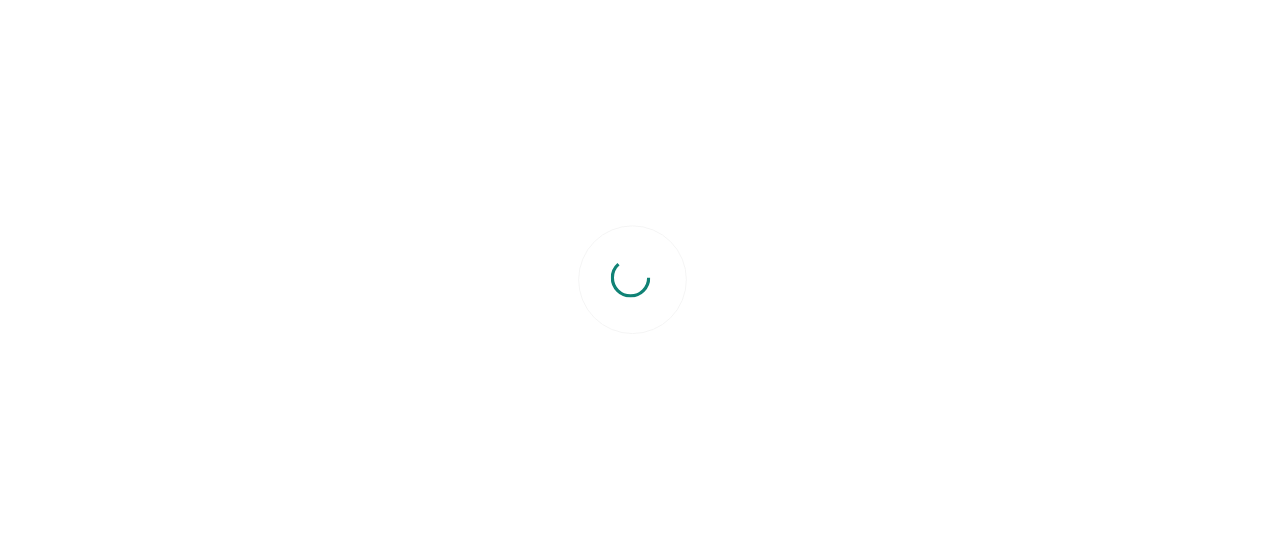scroll, scrollTop: 0, scrollLeft: 0, axis: both 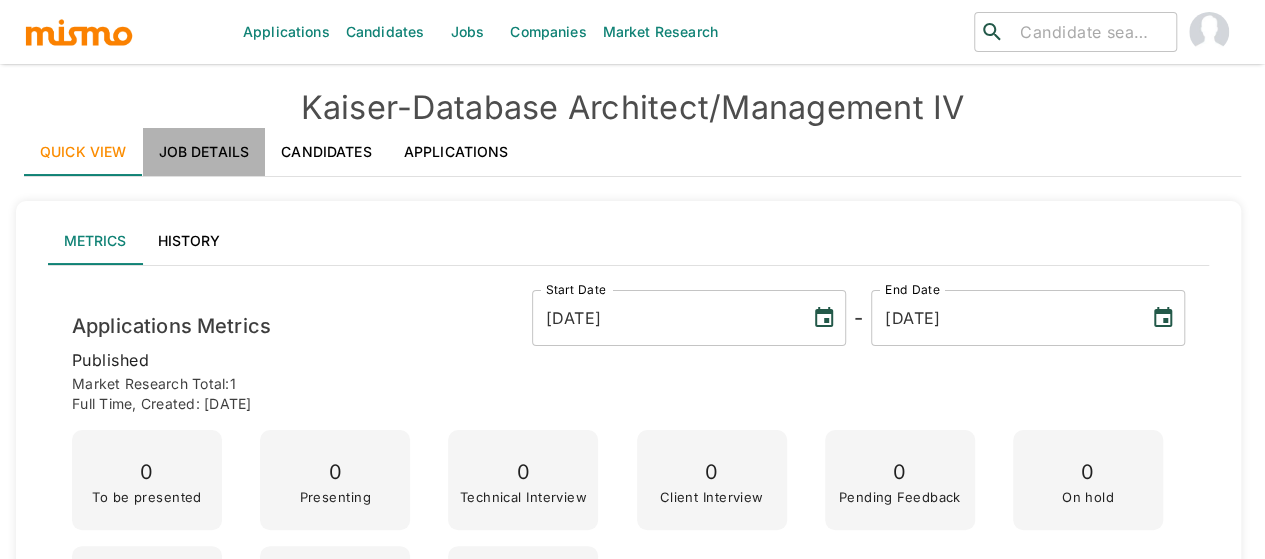 click on "Job Details" at bounding box center [204, 152] 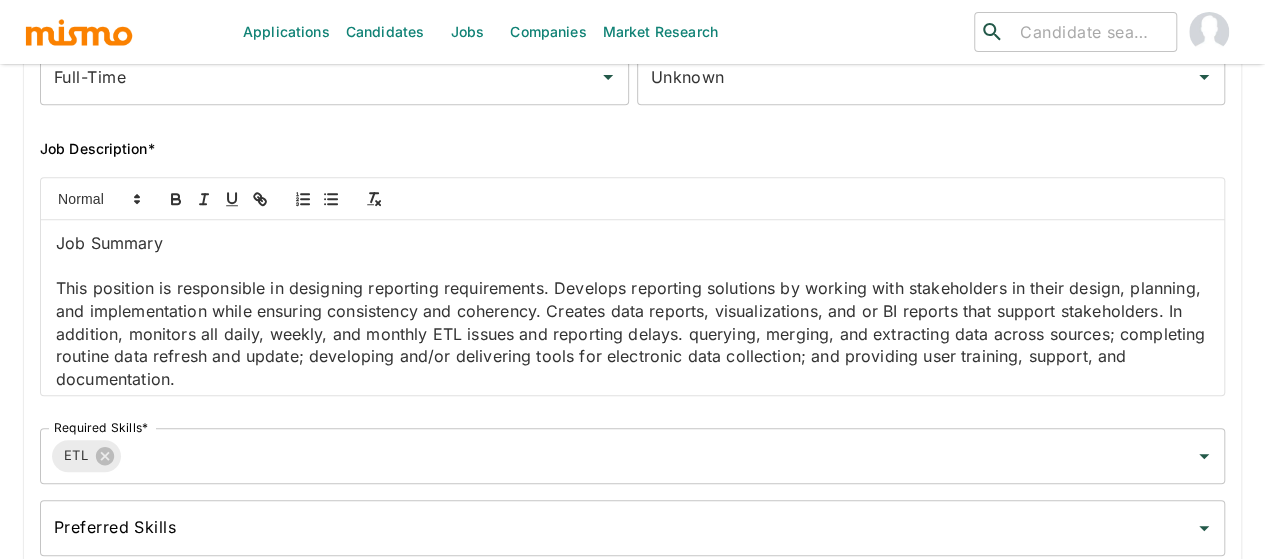 scroll, scrollTop: 400, scrollLeft: 0, axis: vertical 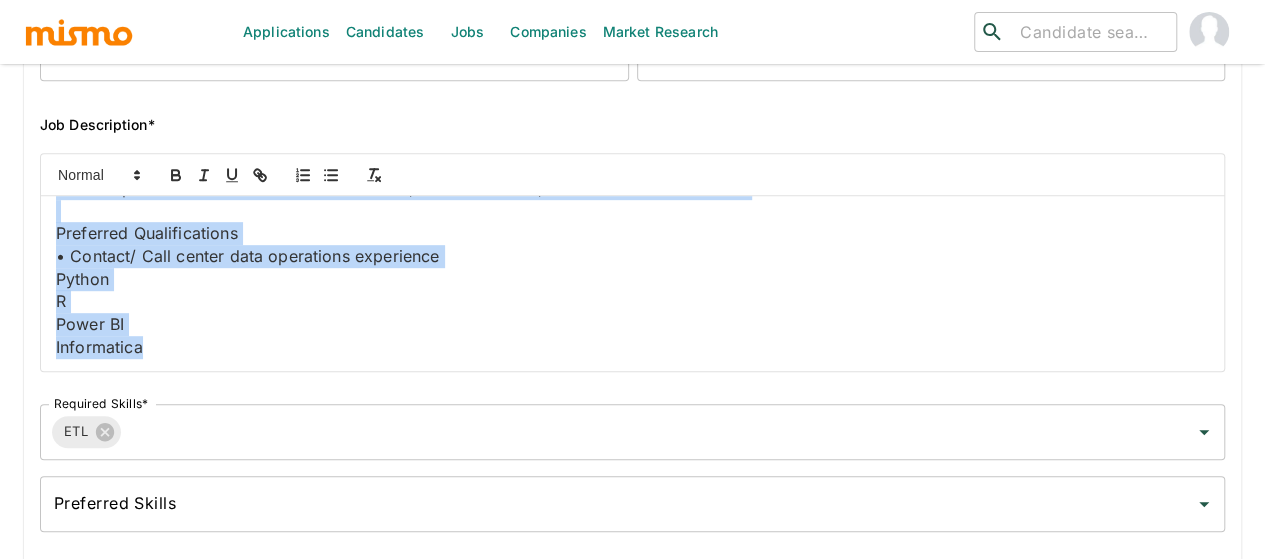 drag, startPoint x: 60, startPoint y: 218, endPoint x: 536, endPoint y: 374, distance: 500.91116 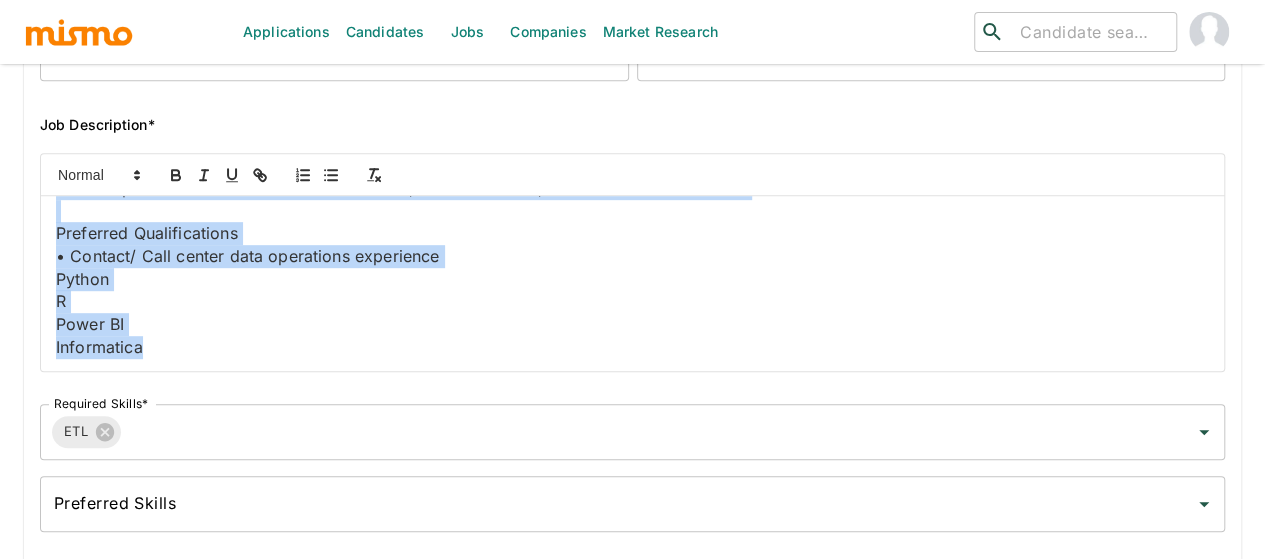 copy on "Job Summary This position is responsible in designing reporting requirements. Develops reporting solutions by working with stakeholders in their design, planning, and implementation while ensuring consistency and coherency. Creates data reports, visualizations, and or BI reports that support stakeholders. In addition, monitors all daily, weekly, and monthly ETL issues and reporting delays. querying, merging, and extracting data across sources; completing routine data refresh and update; developing and/or delivering tools for electronic data collection; and providing user training, support, and documentation. Essential Responsibilities 1) Design reporting requirements. 2) Develop reporting solutions by working with stakeholders in their design, planning, and implementation while ensuring consistency and coherency. 3) Create data reports, visualizations, and or BI reports that support stakeholders. 4) Monitor all daily, weekly, and monthly ETL issues and reporting delays, querying, merging, and extracting da..." 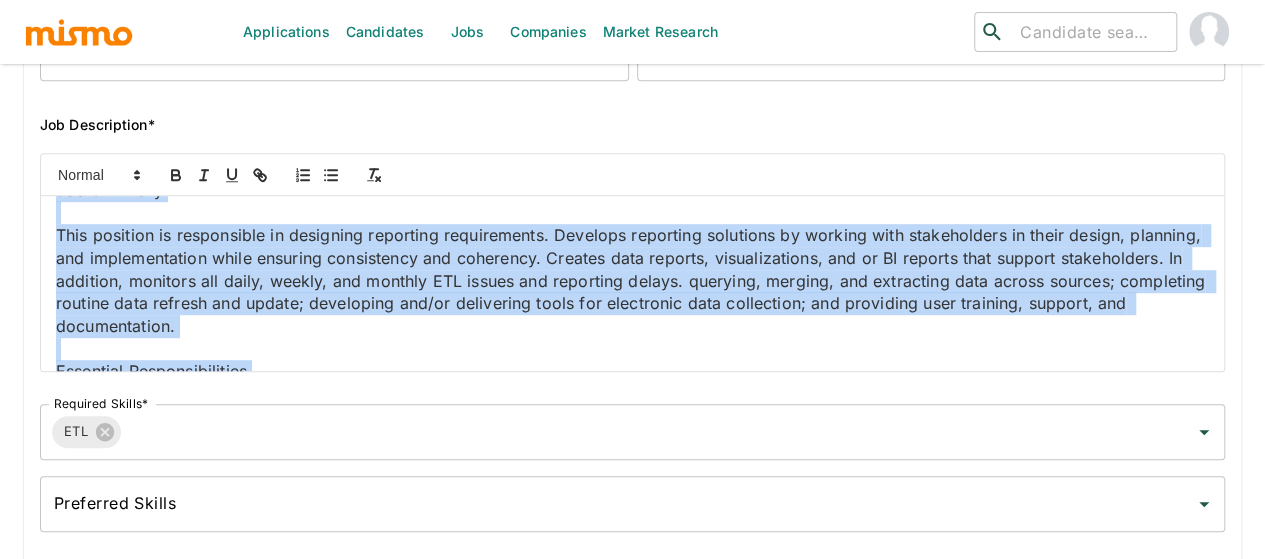 scroll, scrollTop: 0, scrollLeft: 0, axis: both 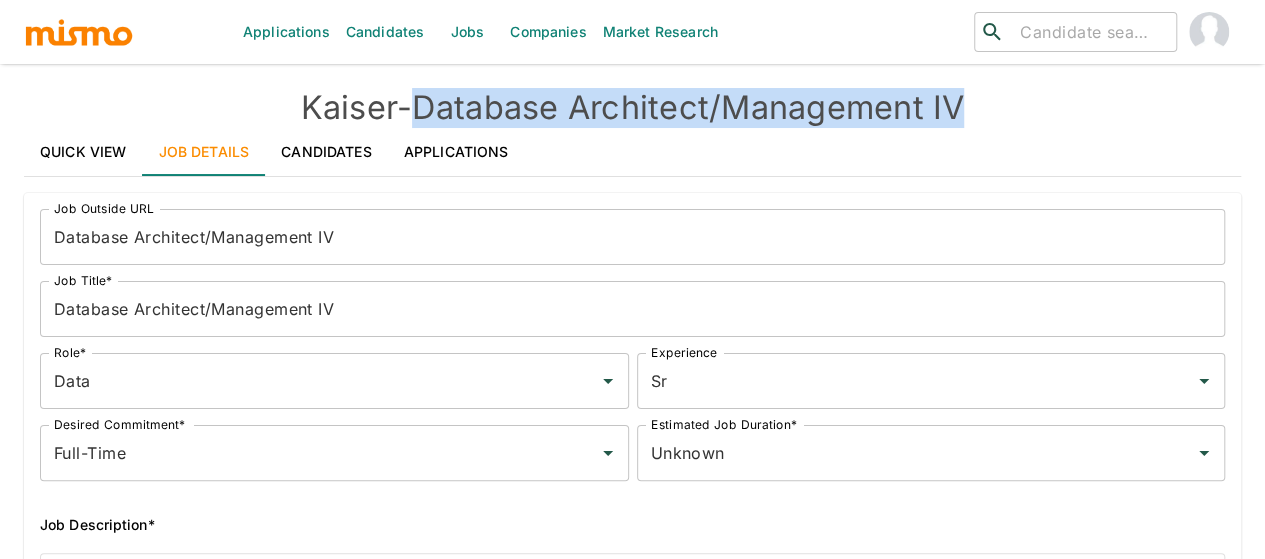 drag, startPoint x: 980, startPoint y: 105, endPoint x: 423, endPoint y: 101, distance: 557.01434 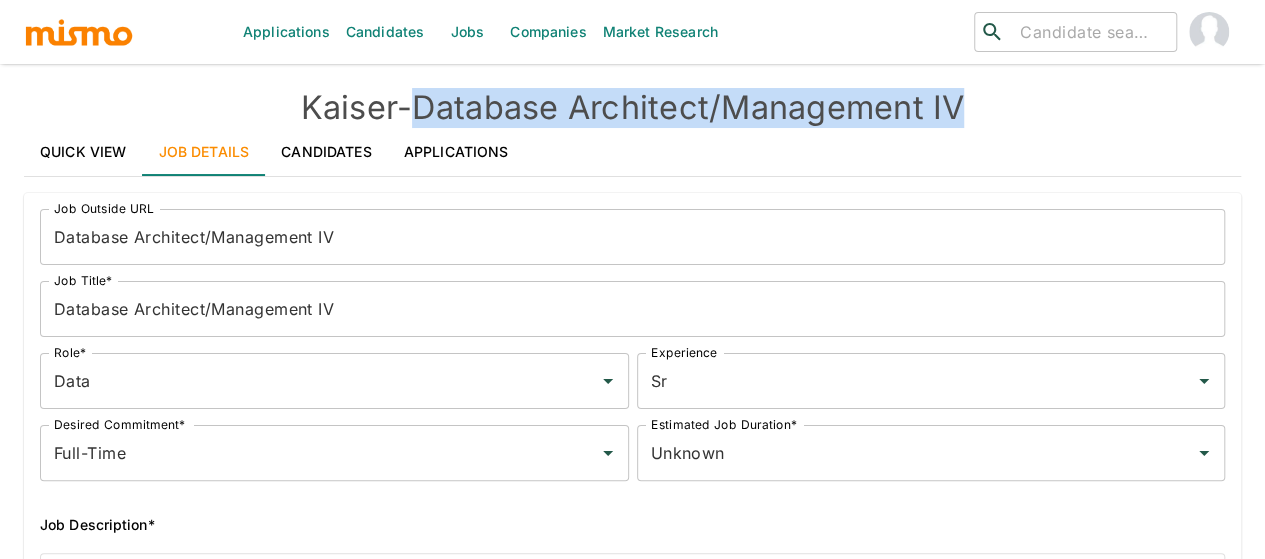 click on "Kaiser  -  Database Architect/Management IV" at bounding box center (632, 108) 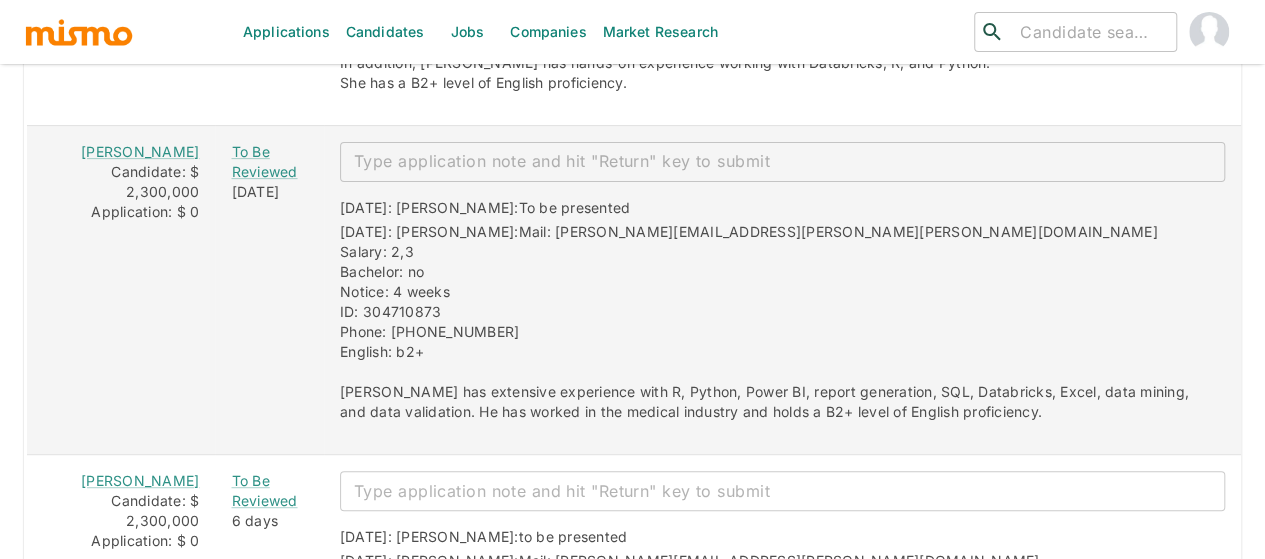 scroll, scrollTop: 3884, scrollLeft: 0, axis: vertical 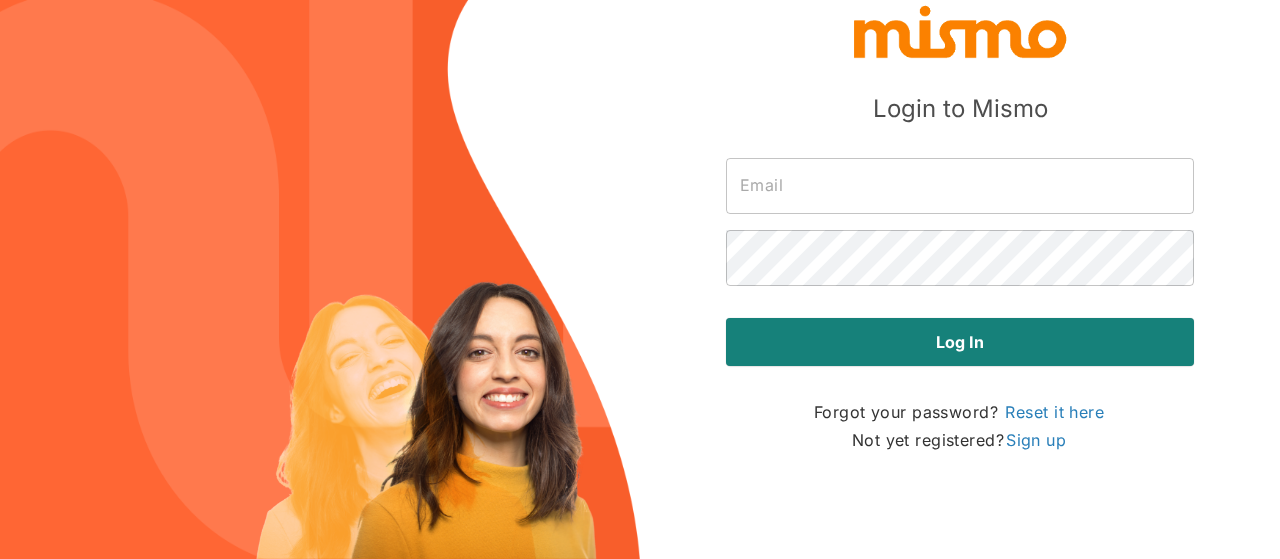click at bounding box center (960, 186) 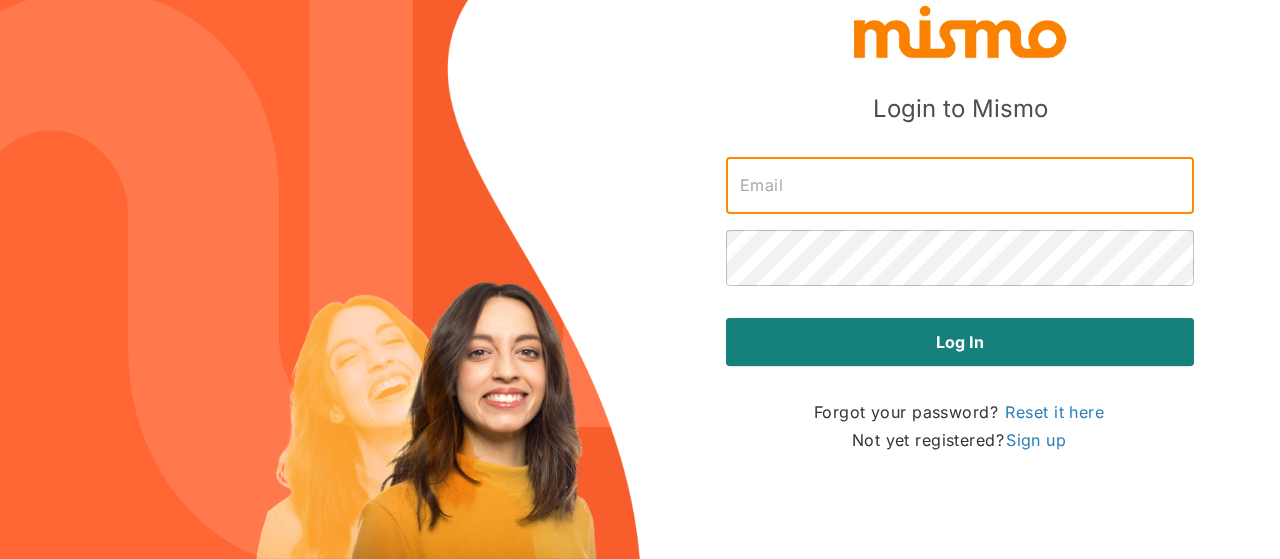 type on "[PERSON_NAME][EMAIL_ADDRESS][DOMAIN_NAME]" 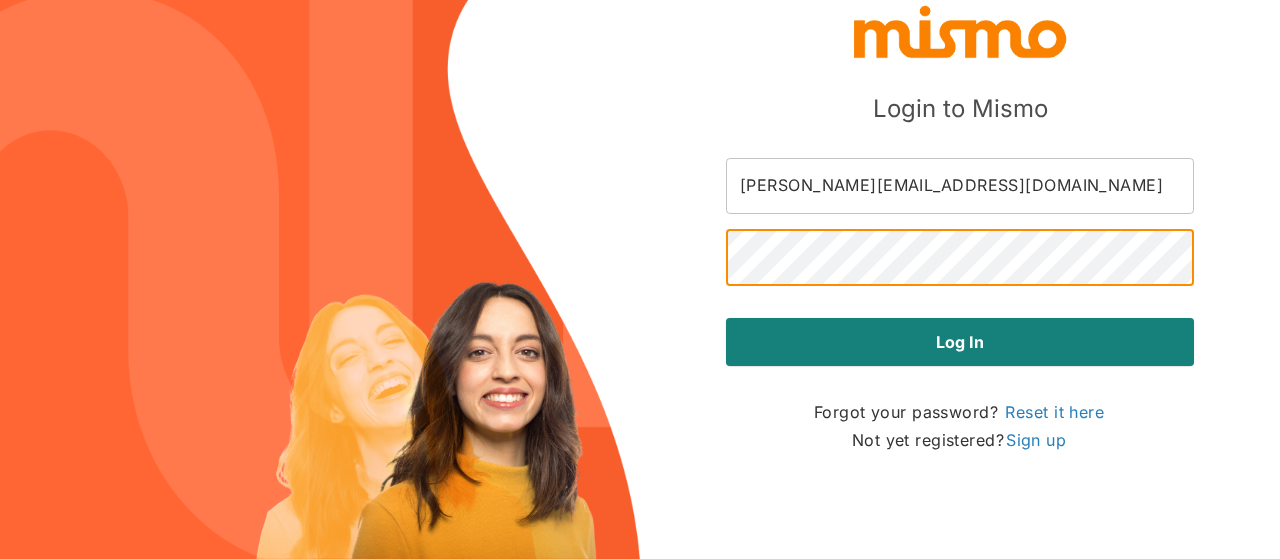 click on "Log in" at bounding box center (960, 342) 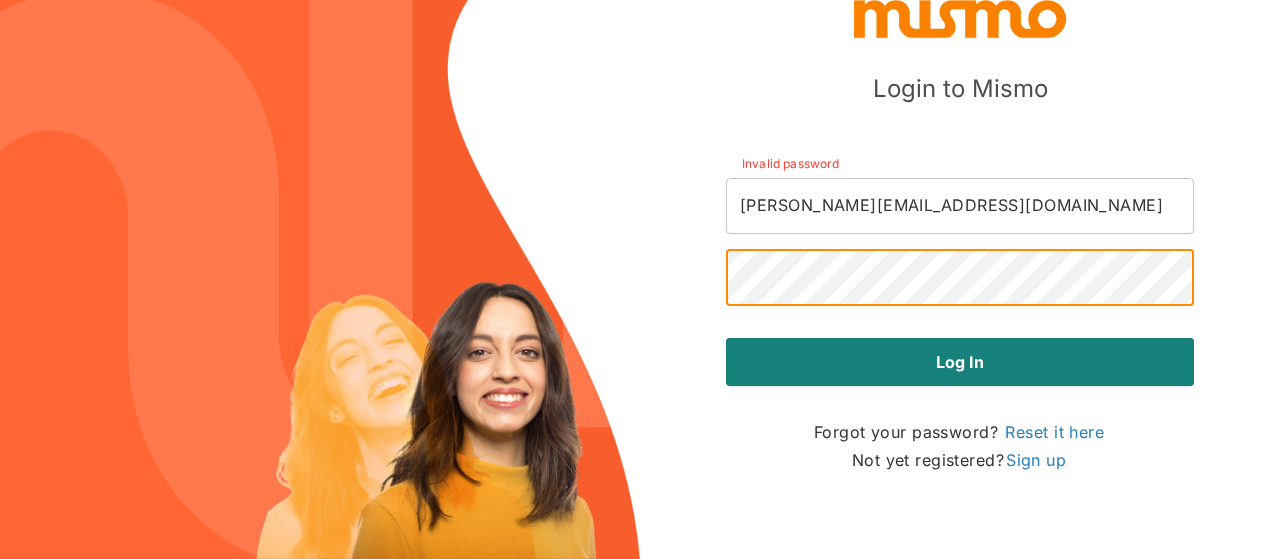 click on "Log in" at bounding box center (960, 362) 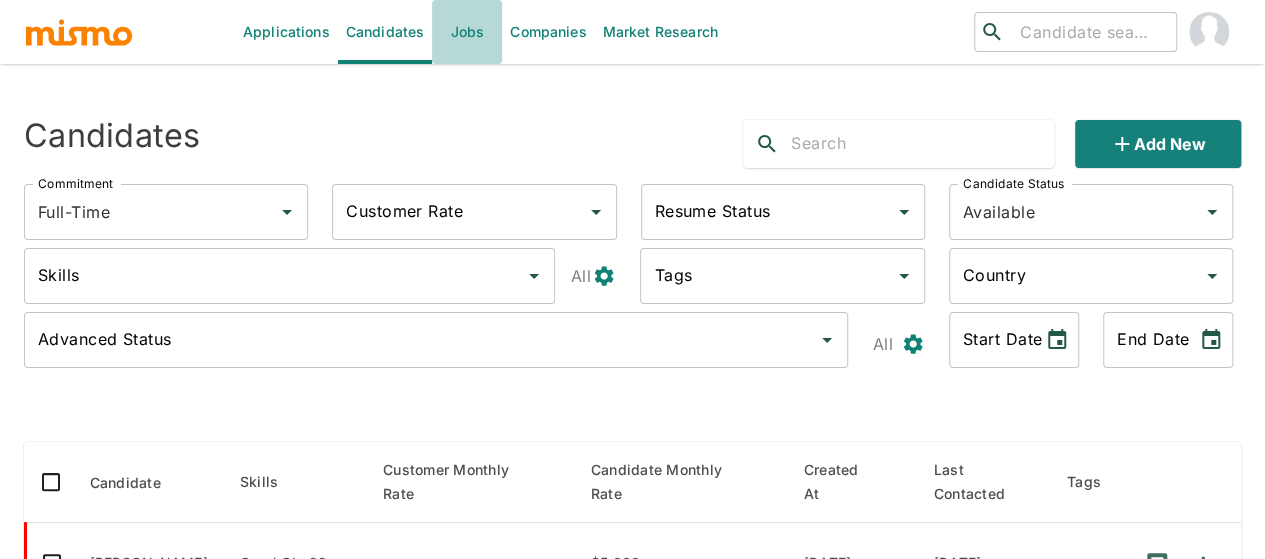 click on "Jobs" at bounding box center (467, 32) 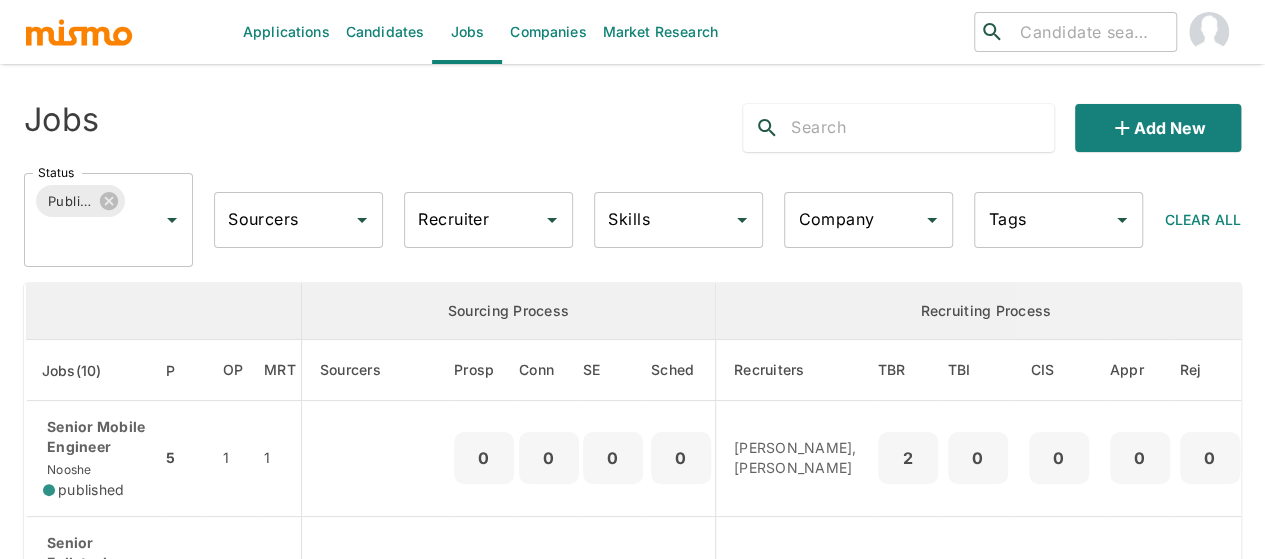click 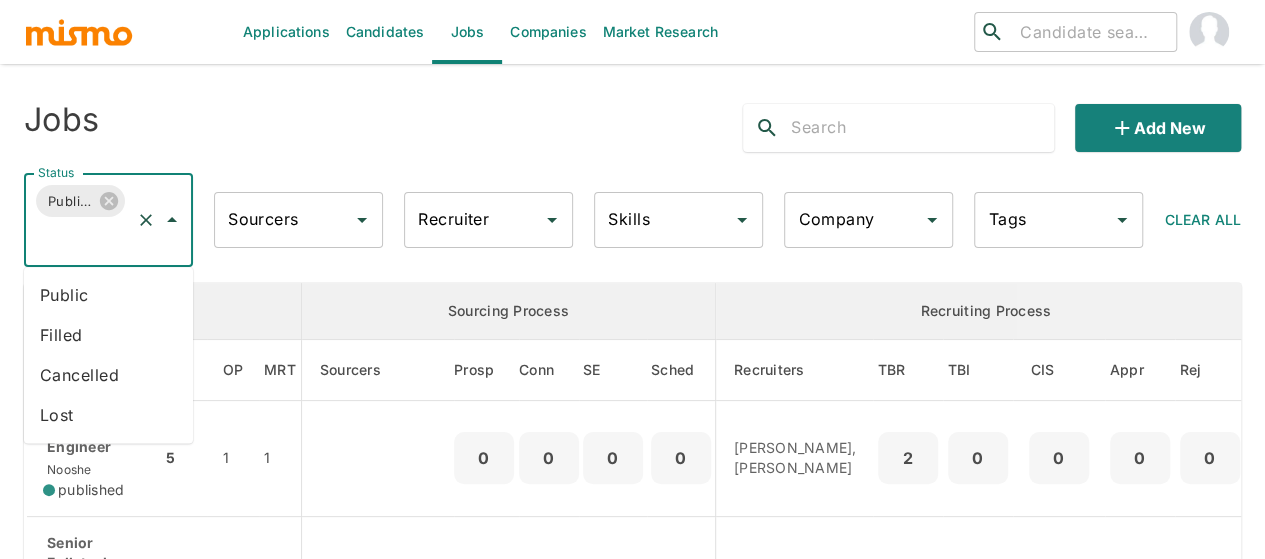 click on "Public" at bounding box center (108, 295) 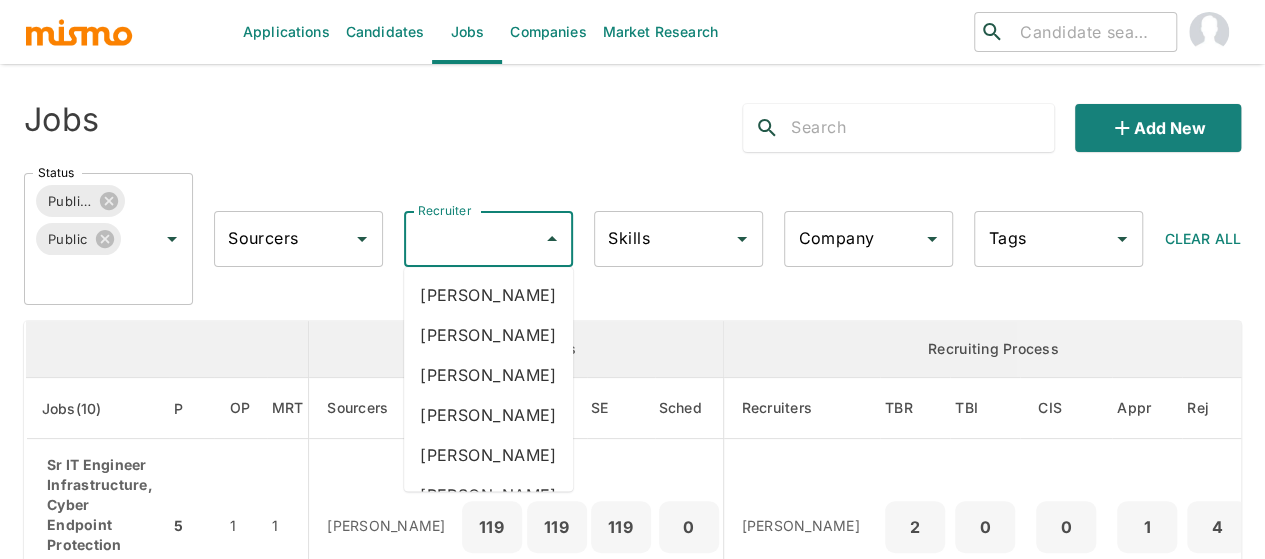 click on "Recruiter" at bounding box center (473, 239) 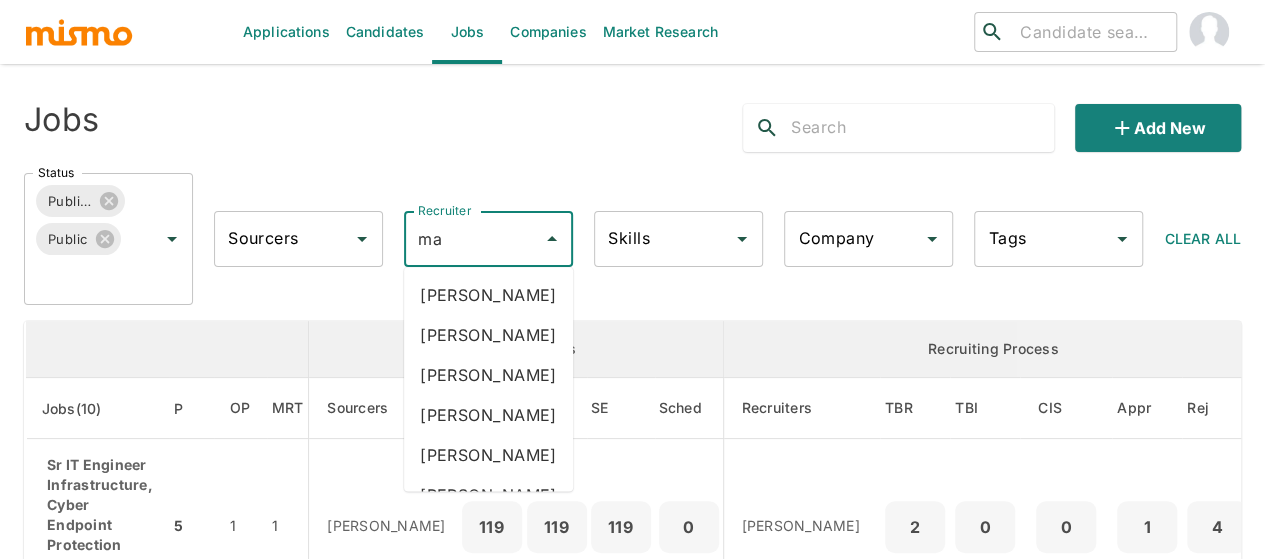 type on "mai" 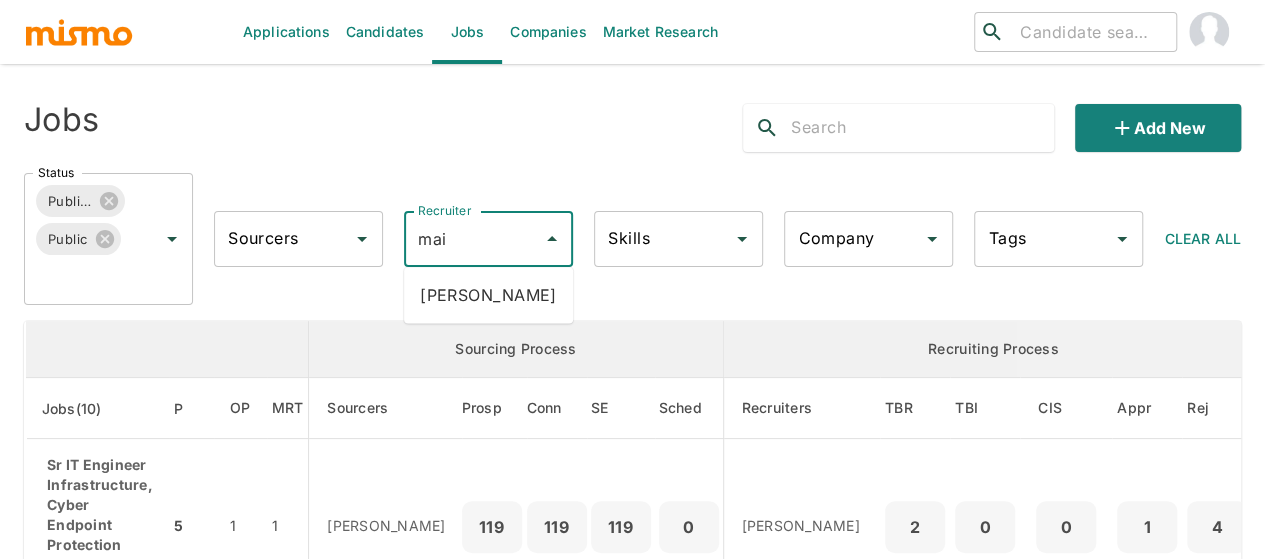 click on "Maia Reyes" at bounding box center [488, 295] 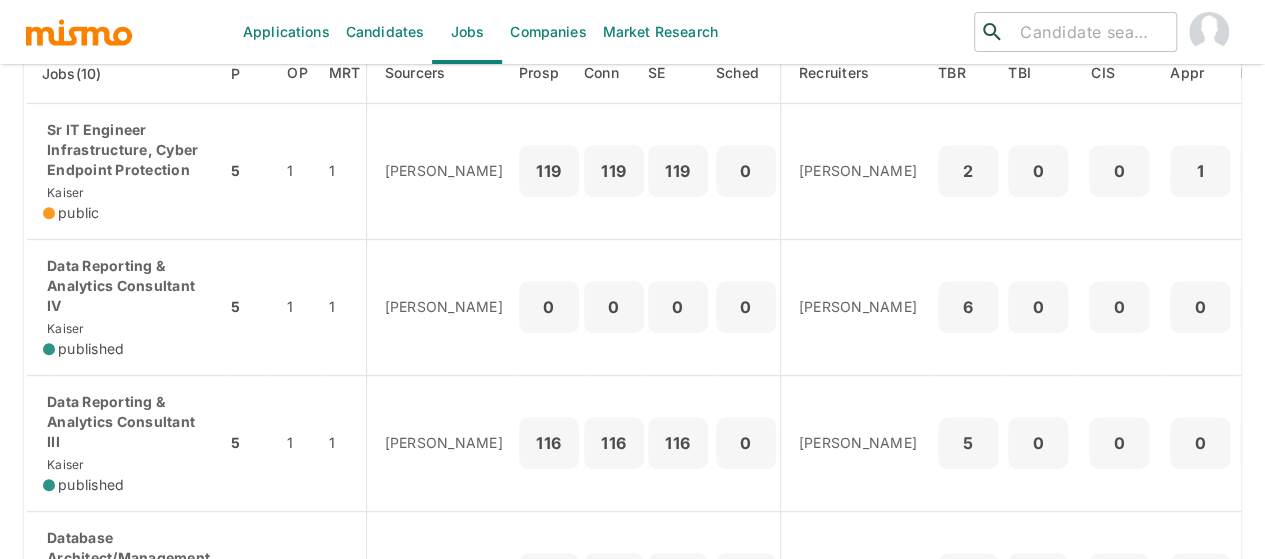 scroll, scrollTop: 235, scrollLeft: 0, axis: vertical 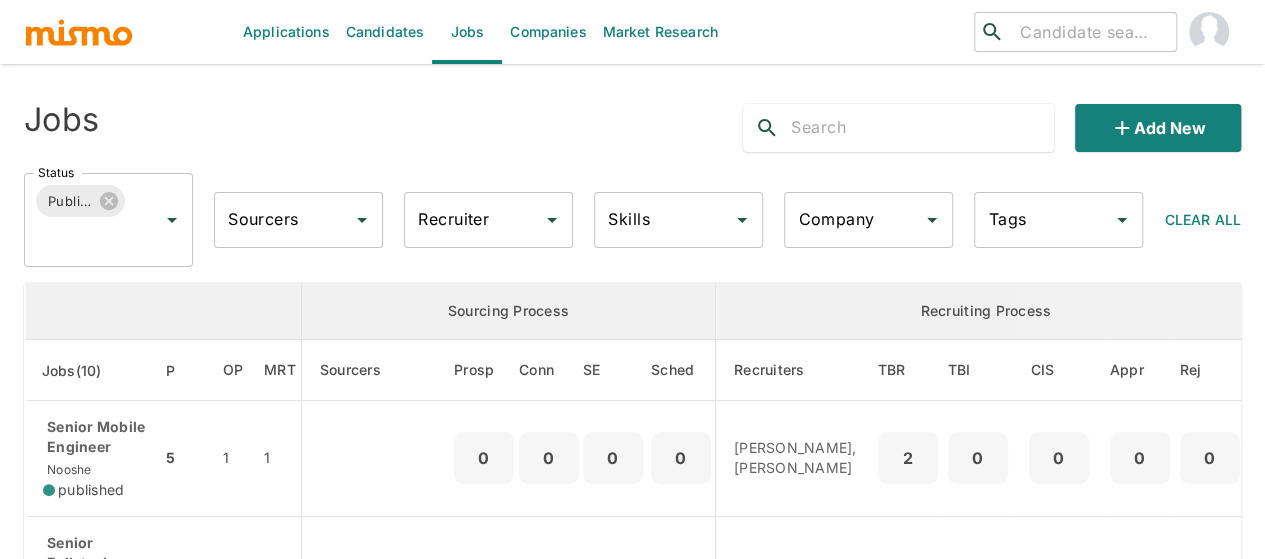 click 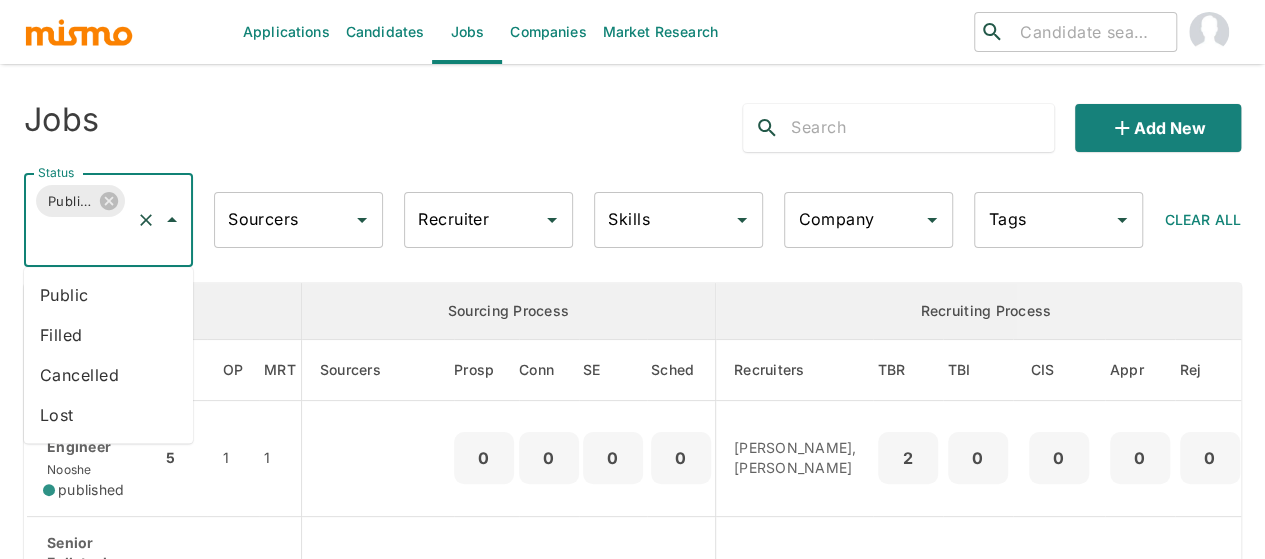 click on "Public" at bounding box center (108, 295) 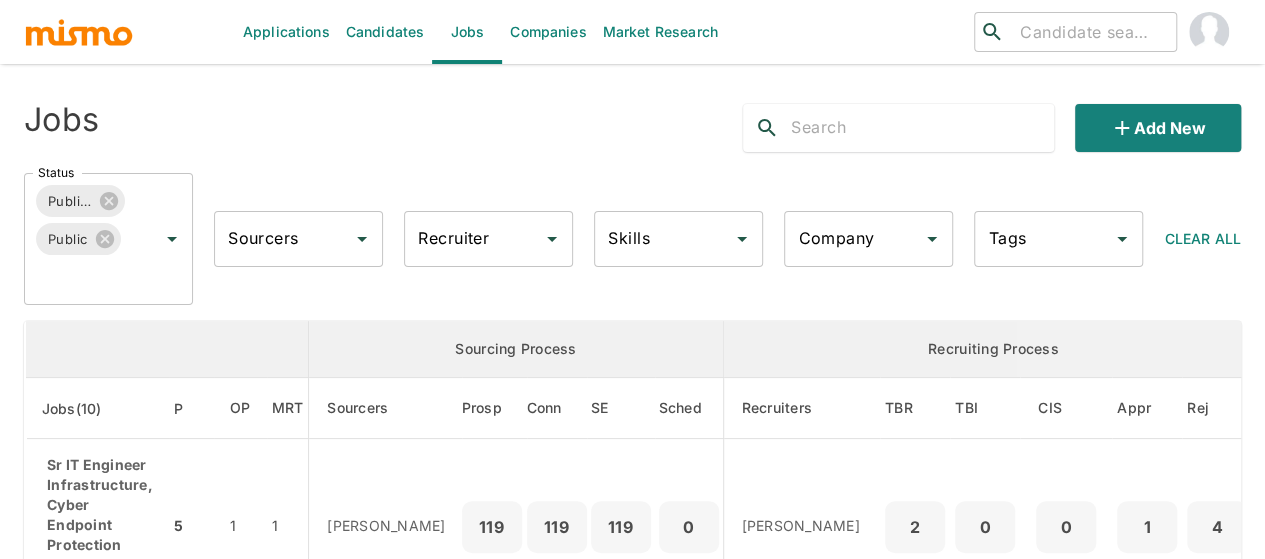 click on "Recruiter" at bounding box center [473, 239] 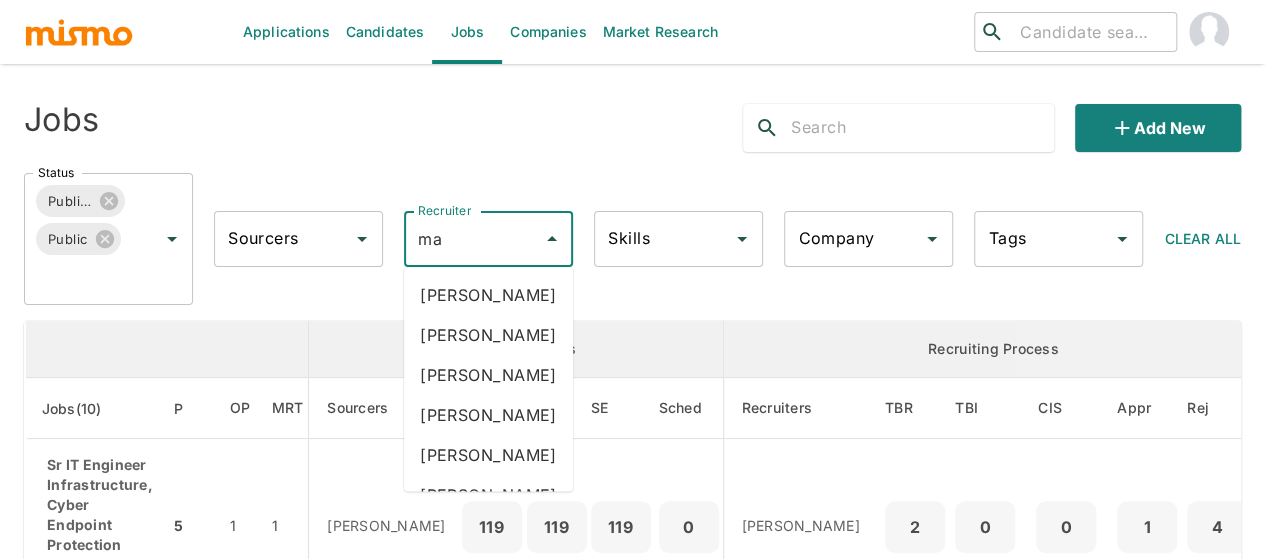 type on "mai" 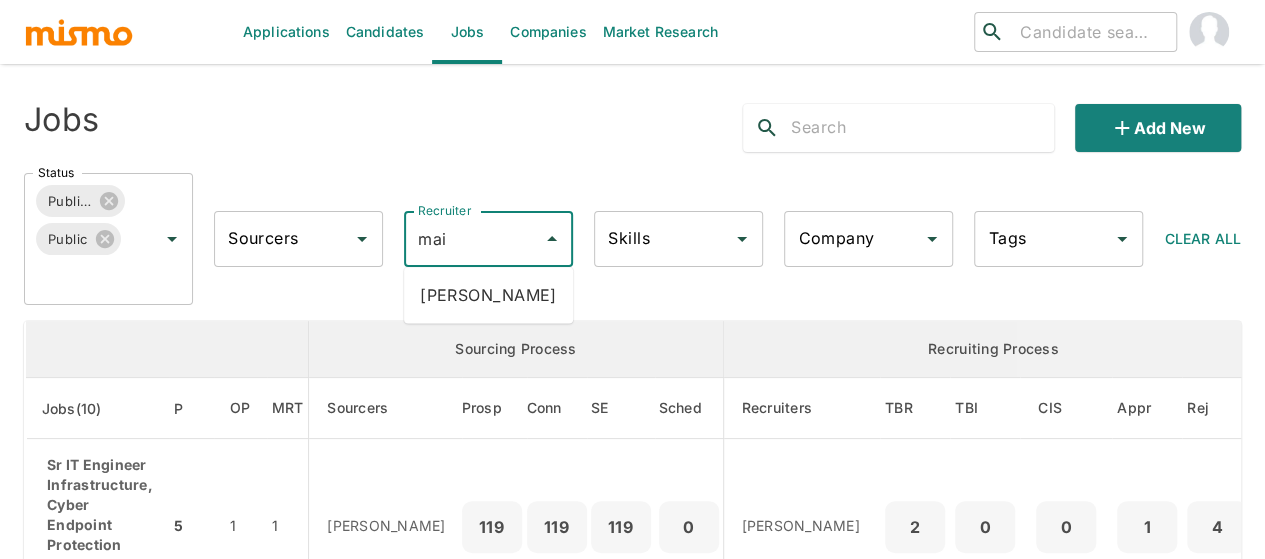 click on "[PERSON_NAME]" at bounding box center (488, 295) 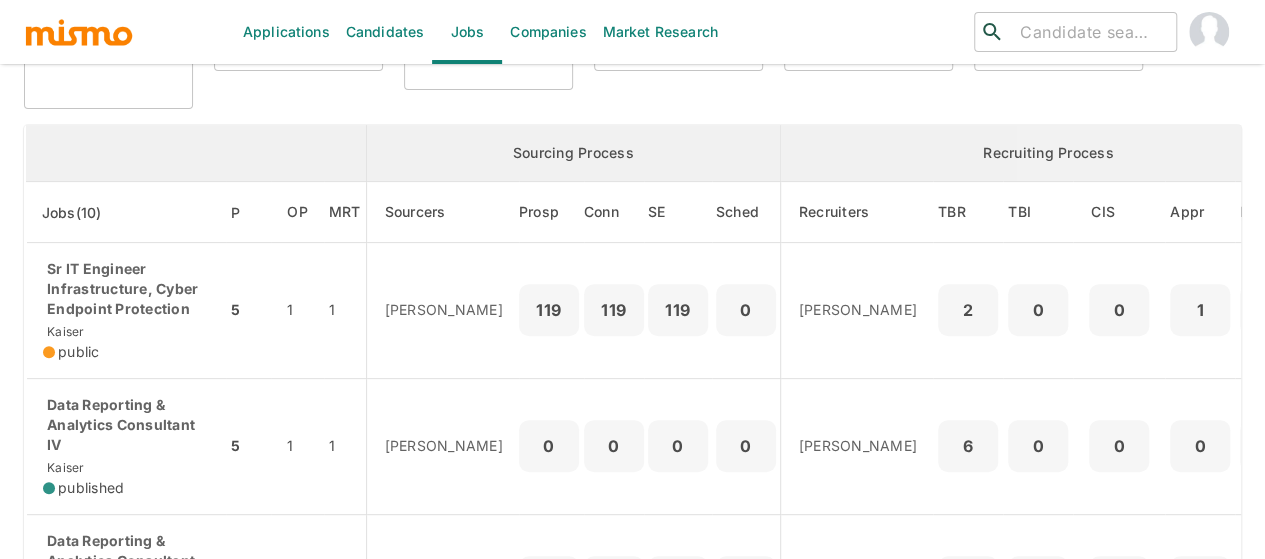 scroll, scrollTop: 200, scrollLeft: 0, axis: vertical 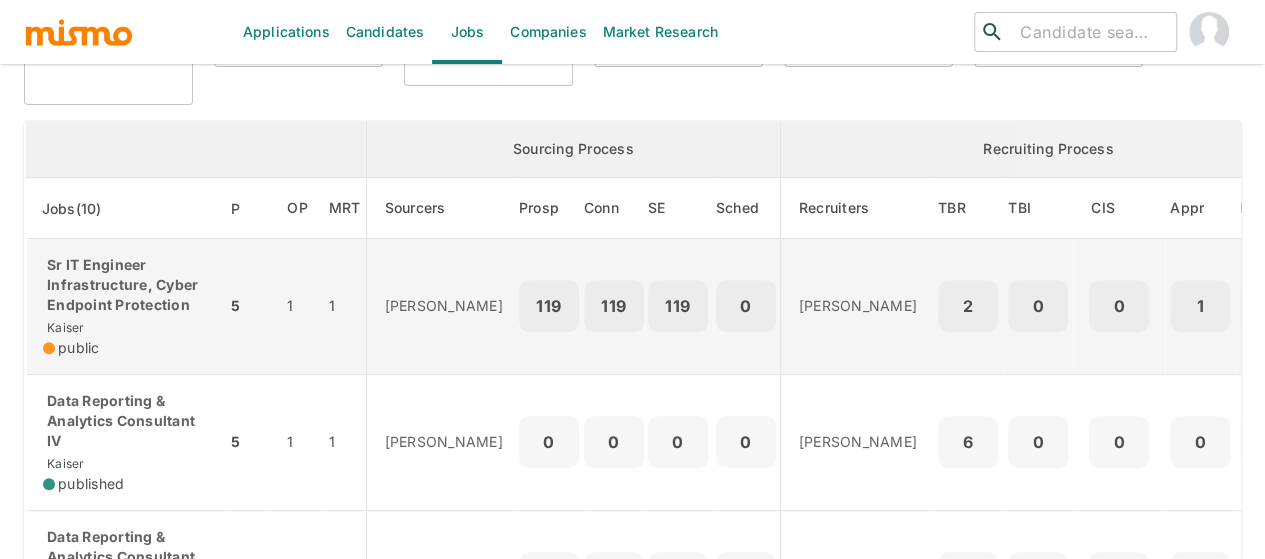 click on "Sr IT Engineer Infrastructure, Cyber Endpoint Protection" at bounding box center [126, 285] 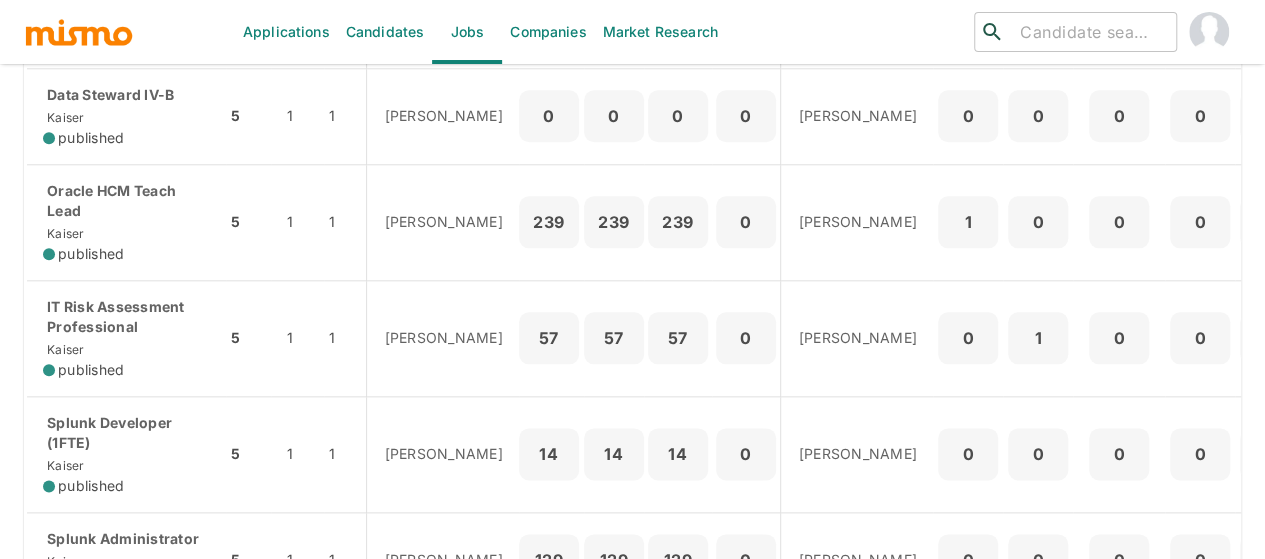 scroll, scrollTop: 1135, scrollLeft: 0, axis: vertical 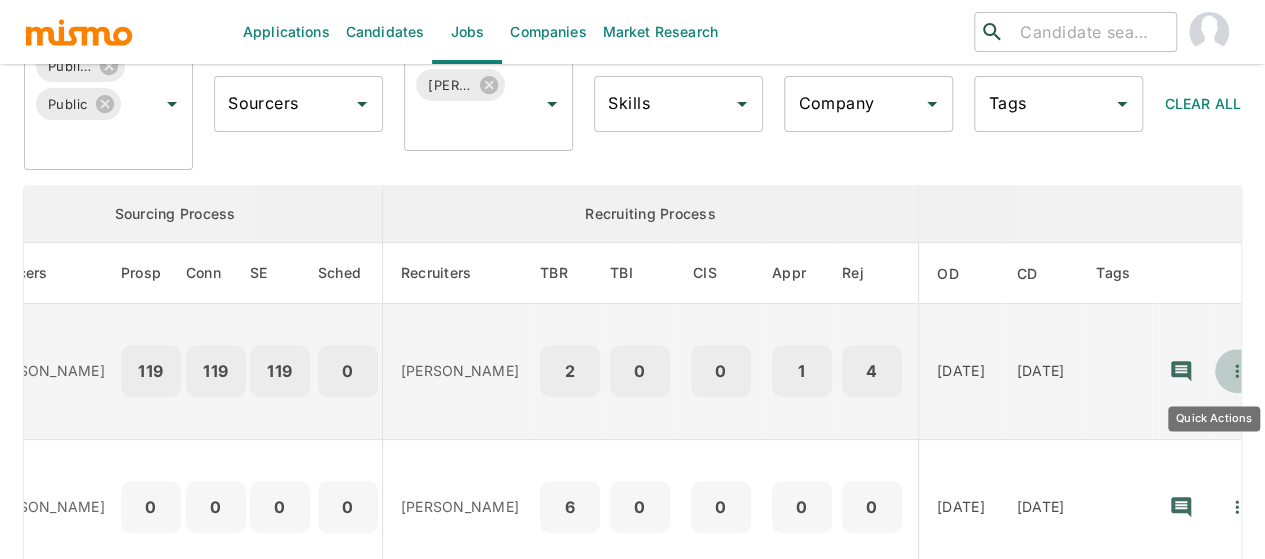 click 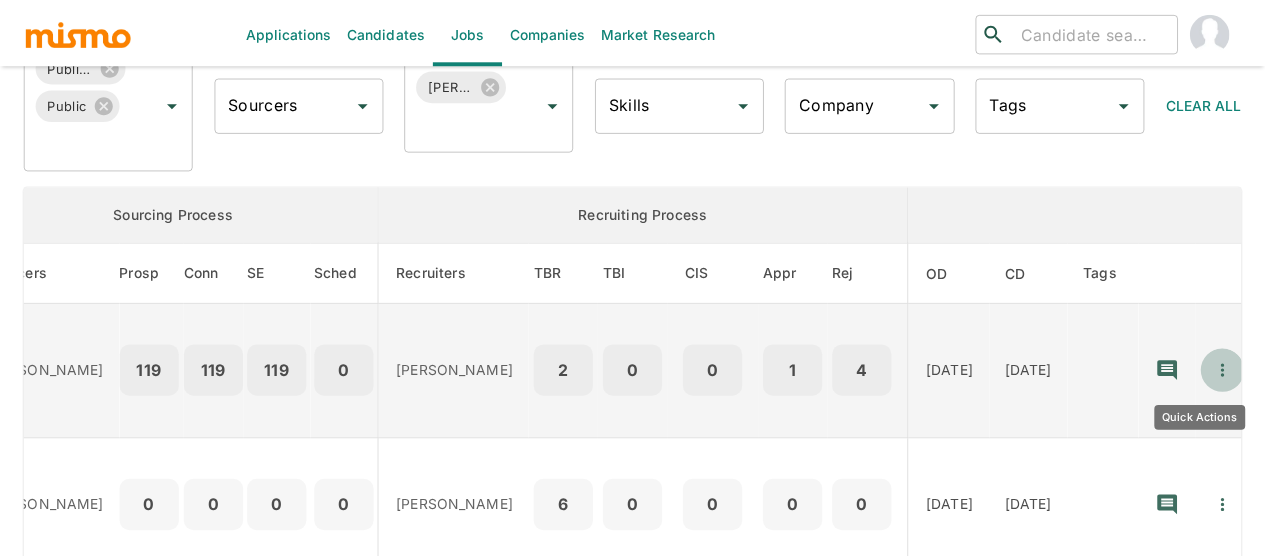 scroll, scrollTop: 0, scrollLeft: 397, axis: horizontal 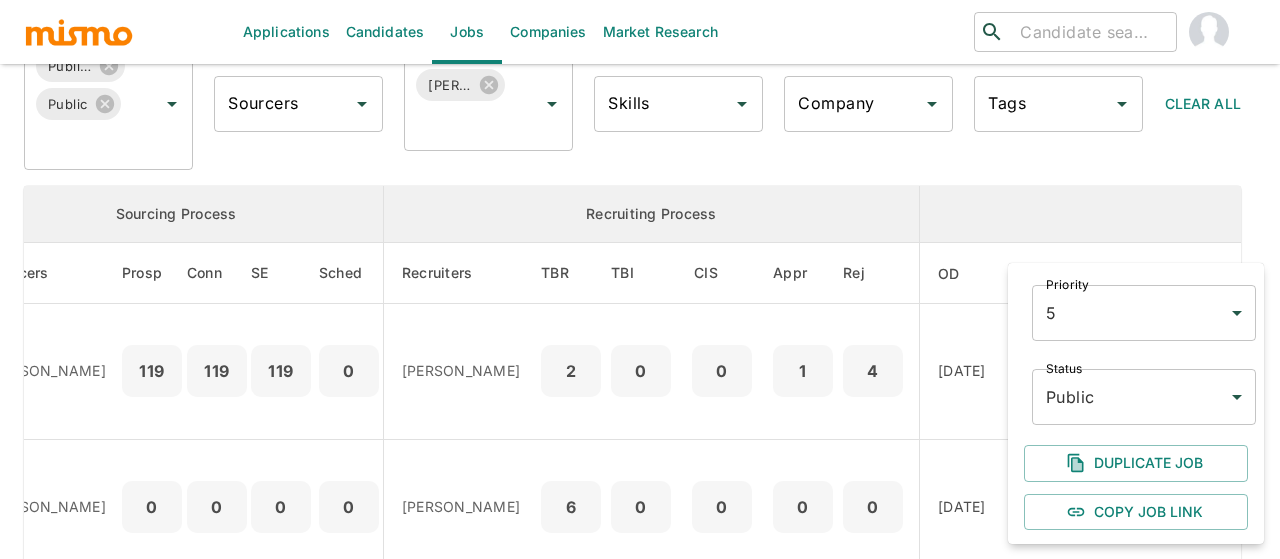 click on "Applications Candidates Jobs Companies Market Research ​ ​ Jobs  Add new Status Published Public Status Sourcers Sourcers Recruiter Maia Reyes Recruiter Skills Skills Company Company Tags Tags Clear All Sourcing Process Recruiting Process Jobs(10) P OP MRT Sourcers Prosp Conn SE Sched Recruiters TBR TBI CIS Appr Rej OD CD Tags Sr IT Engineer Infrastructure, Cyber Endpoint Protection  Kaiser public 5 1 1 Gabriel Hernandez 119 119 119 0 Maia Reyes 2 0 0 1 4 09/08/2025 05/12/2025 Data Reporting & Analytics Consultant IV Kaiser published 5 1 1 Gabriel Hernandez 0 0 0 0 Maia Reyes 6 0 0 0 0 10/20/2025 07/02/2025 Data Reporting &  Analytics Consultant III Kaiser published 5 1 1 Gabriel Hernandez 116 116 116 0 Maia Reyes 5 0 0 0 0 10/20/2025 07/02/2025 Database Architect/Management IV Kaiser published 5 1 1 Gabriel Hernandez 0 0 0 0 Maia Reyes 0 0 0 0 0 10/20/2025 07/02/2025 Data Steward IV -A Kaiser published 5 1 1 Gabriel Hernandez 18 18 18 0 Maia Reyes 3 0 0 0 0 10/20/2025 07/02/2025 Kaiser published 5" at bounding box center [640, 168] 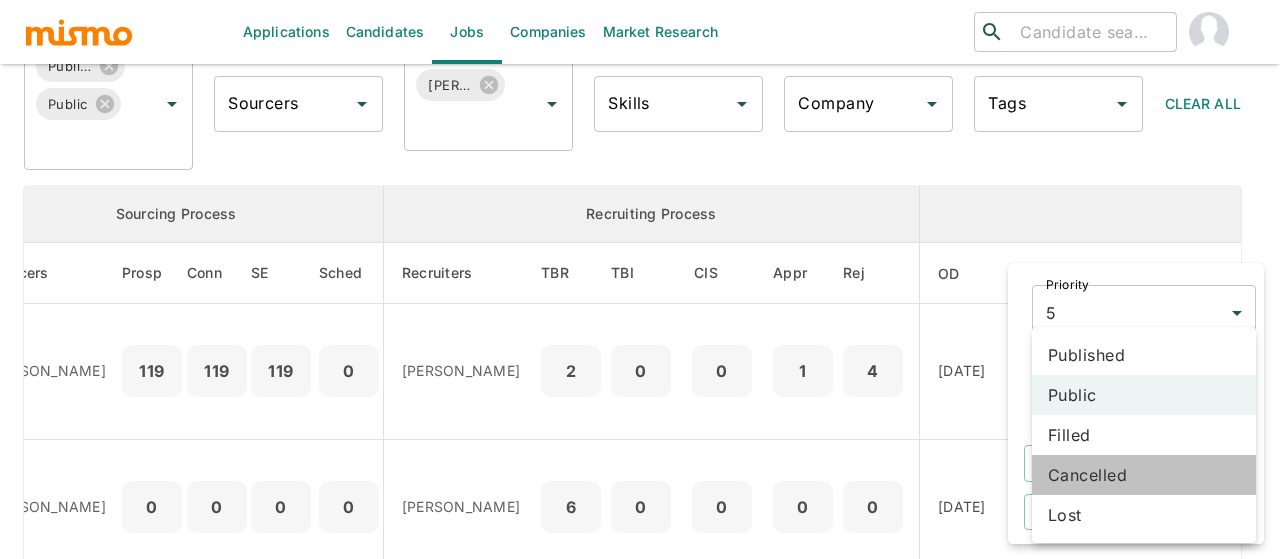 click on "Cancelled" at bounding box center (1144, 475) 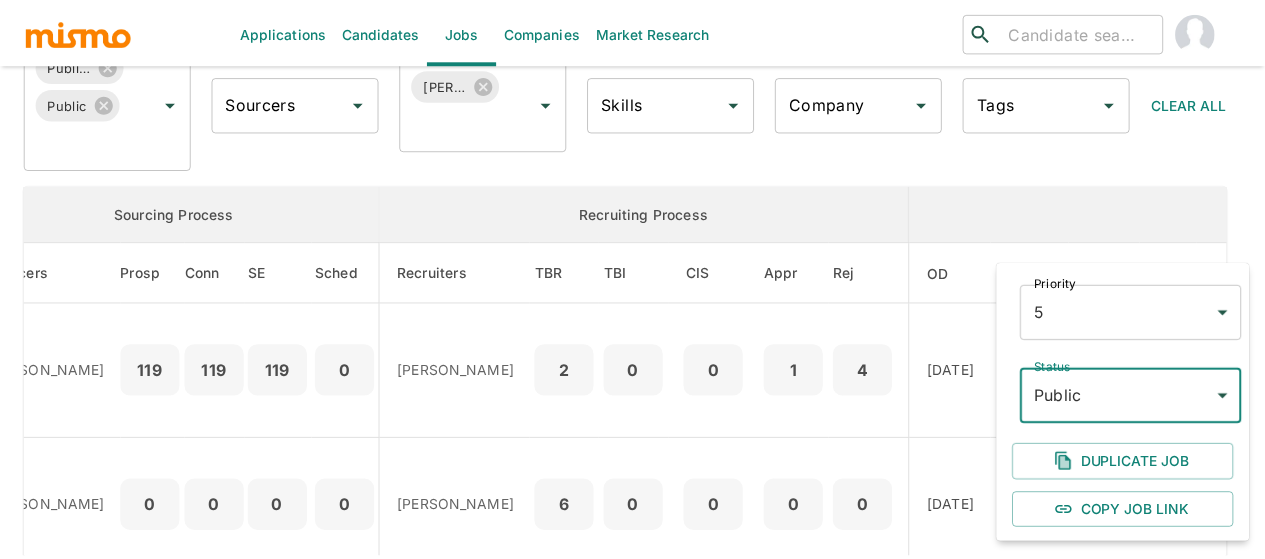 scroll, scrollTop: 0, scrollLeft: 382, axis: horizontal 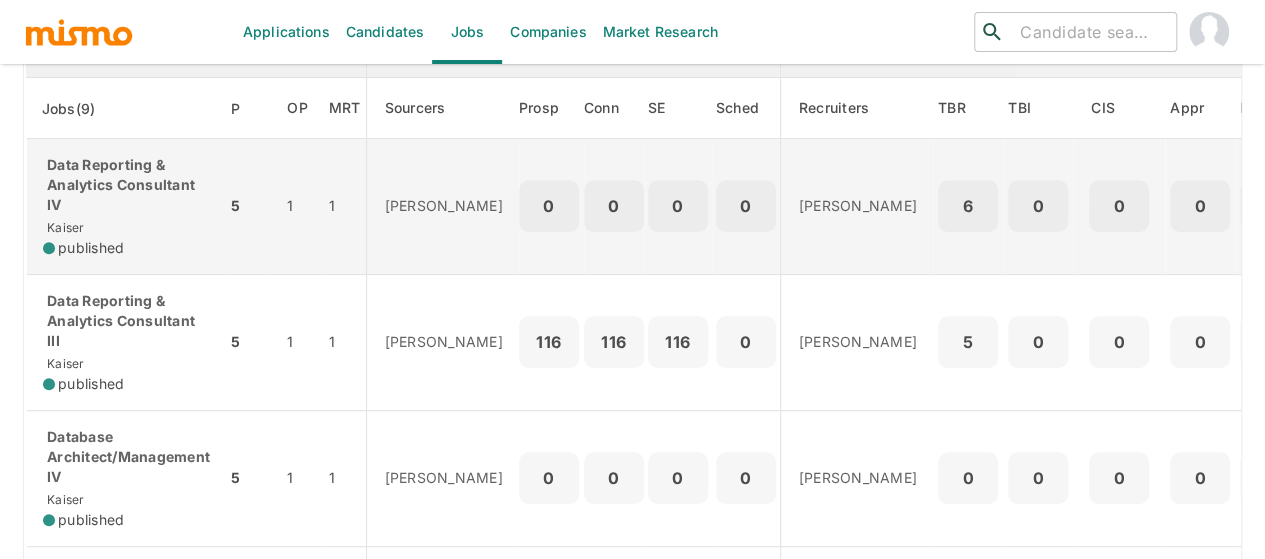 click on "Data Reporting & Analytics Consultant IV [PERSON_NAME] published" at bounding box center [126, 206] 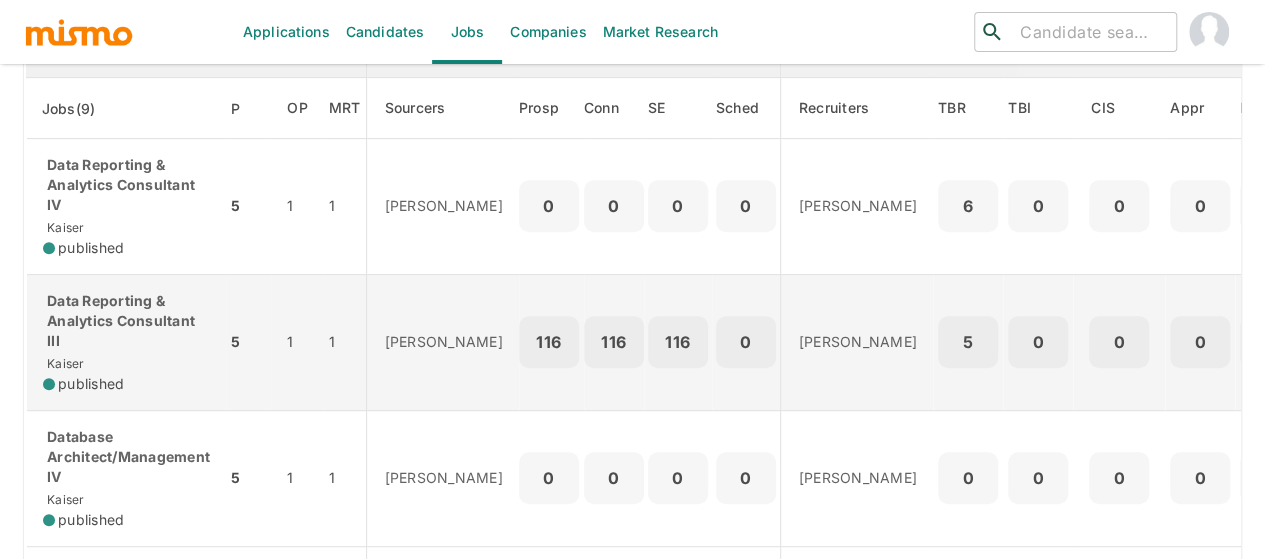 click on "Data Reporting &  Analytics Consultant III" at bounding box center [126, 321] 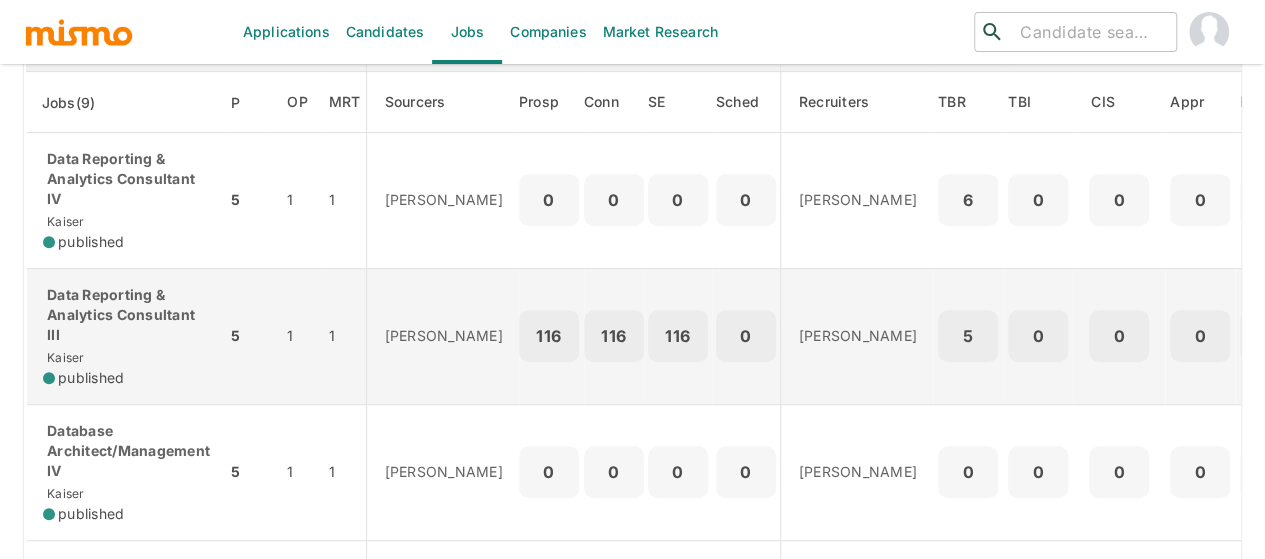 scroll, scrollTop: 400, scrollLeft: 0, axis: vertical 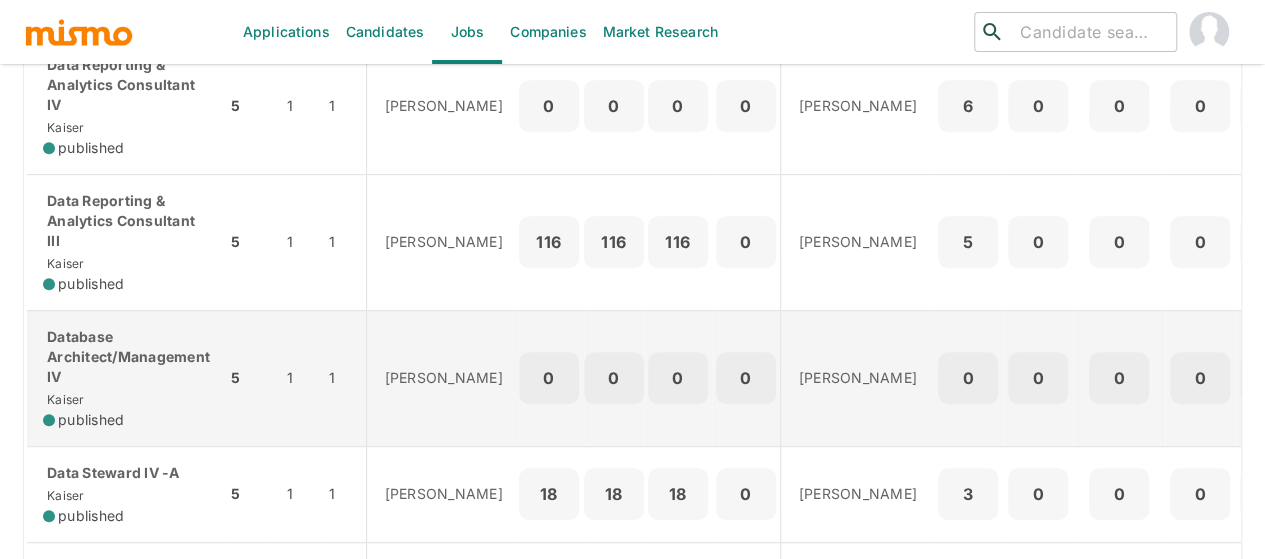 click on "Database Architect/Management IV" at bounding box center (126, 357) 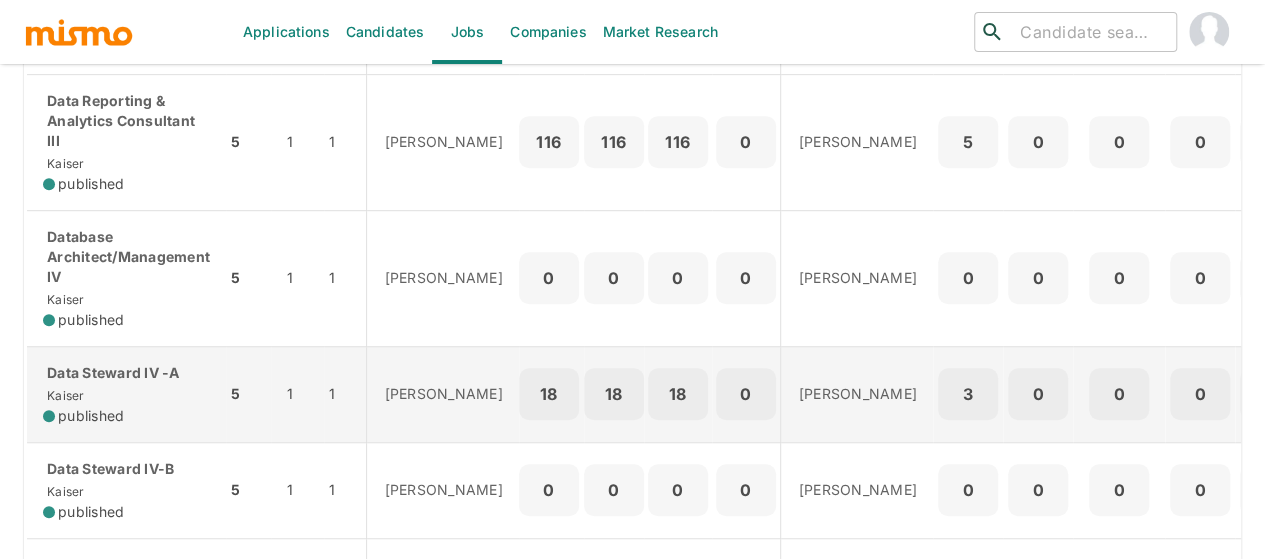 click on "Data Steward IV -A Kaiser published" at bounding box center (126, 394) 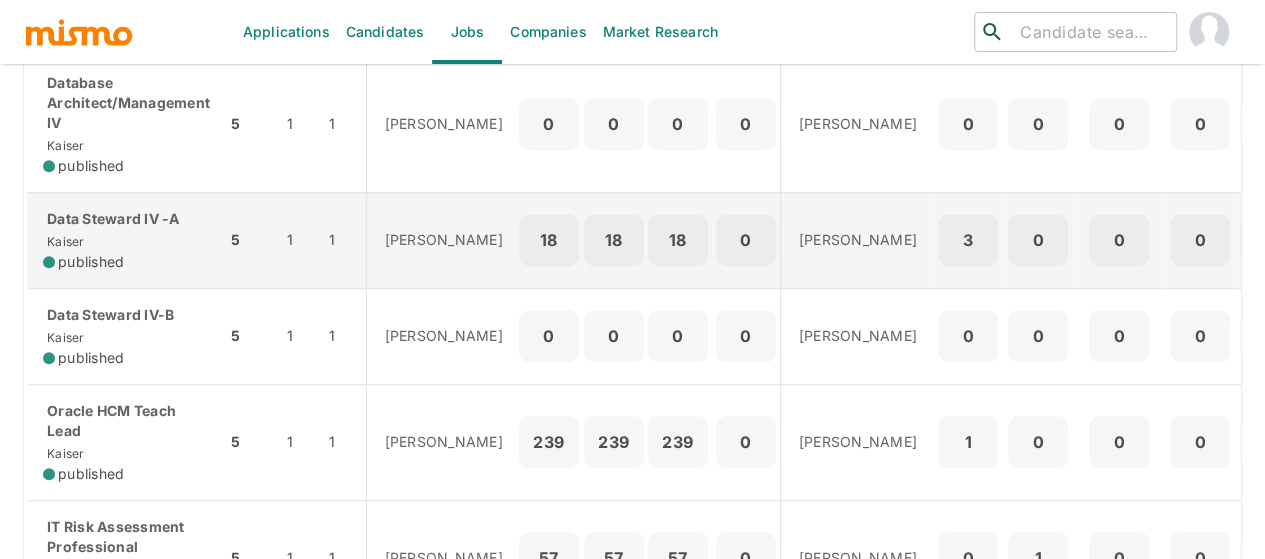 scroll, scrollTop: 700, scrollLeft: 0, axis: vertical 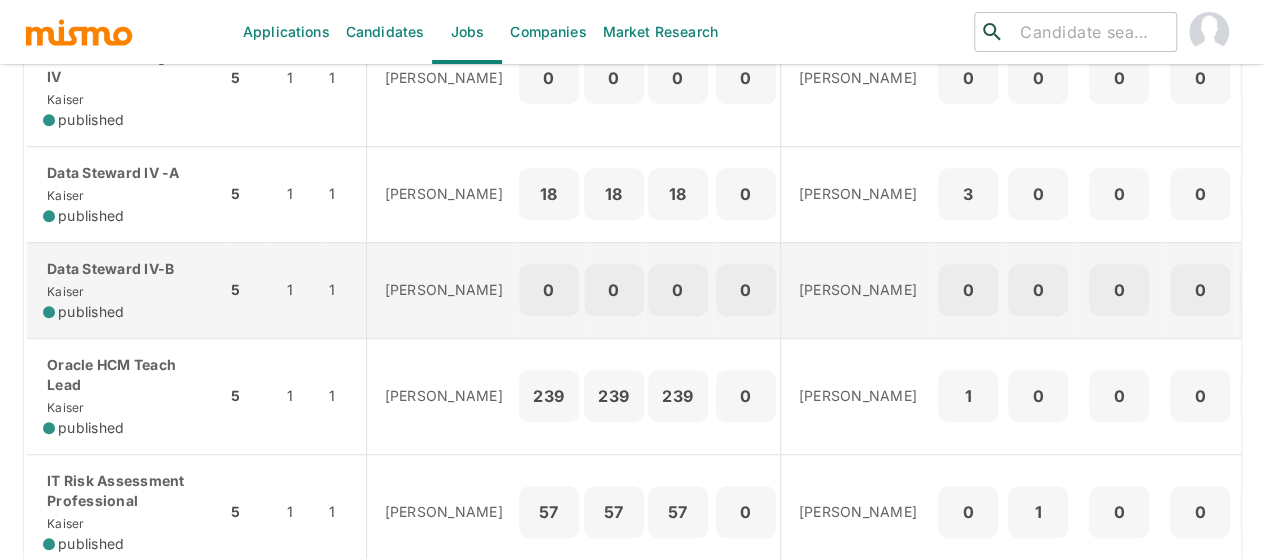 click on "published" at bounding box center (91, 312) 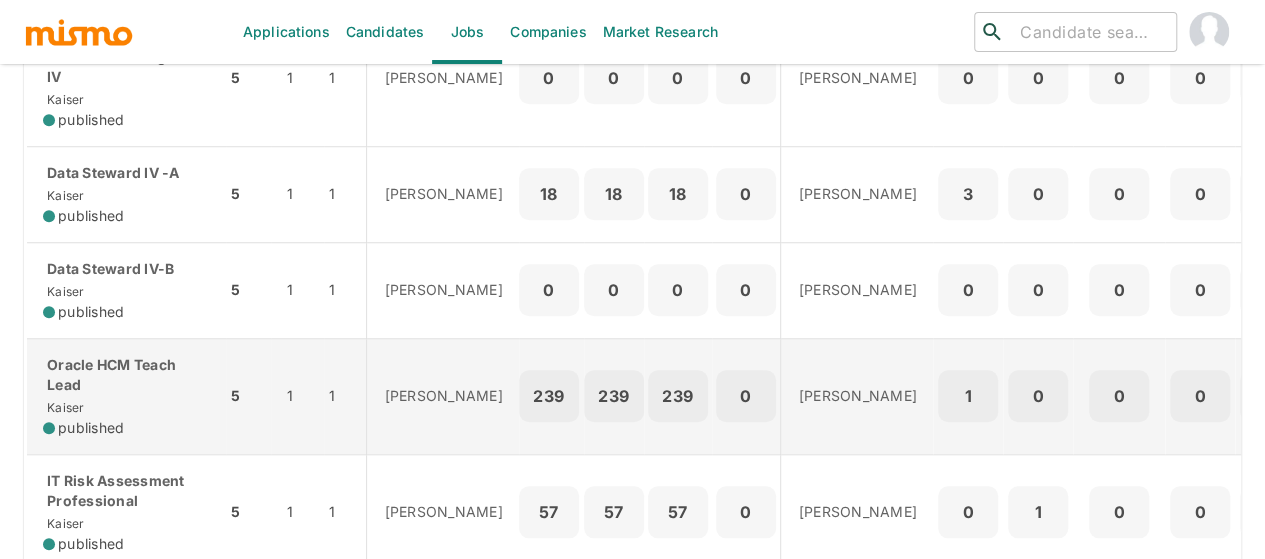 click on "Oracle HCM Teach Lead Kaiser published" at bounding box center (126, 396) 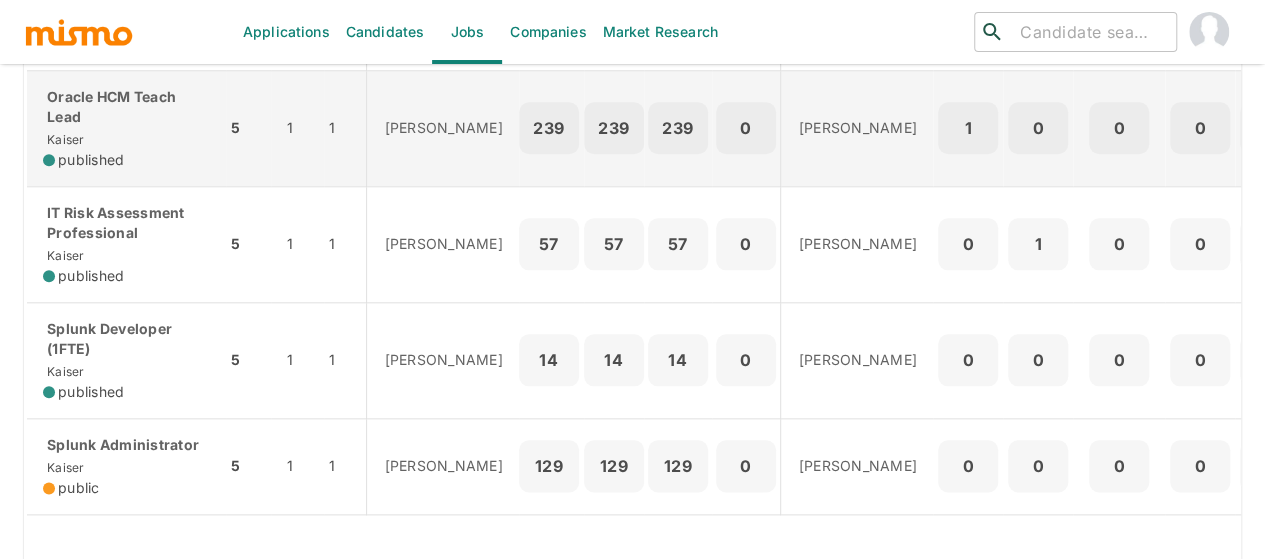 scroll, scrollTop: 1000, scrollLeft: 0, axis: vertical 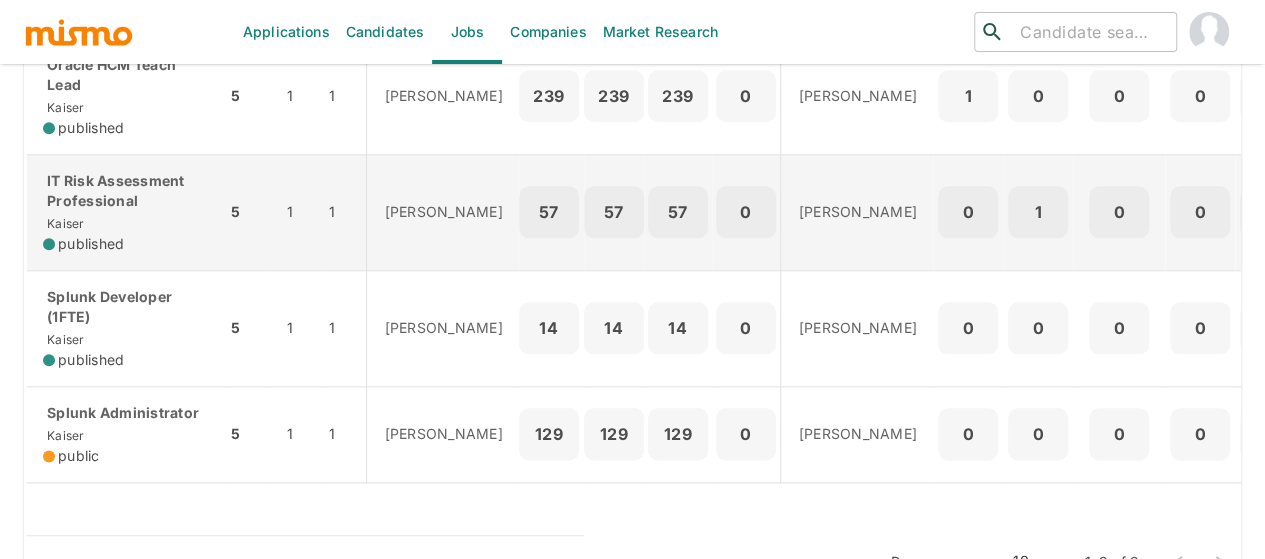 click on "IT Risk Assessment Professional Kaiser published" at bounding box center (126, 212) 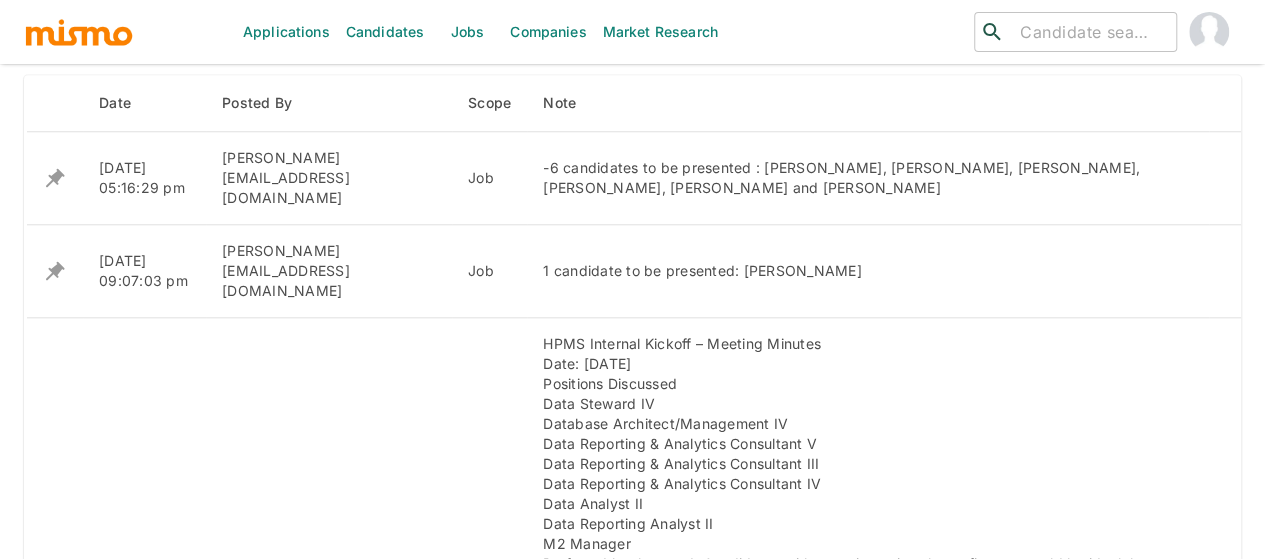 scroll, scrollTop: 848, scrollLeft: 0, axis: vertical 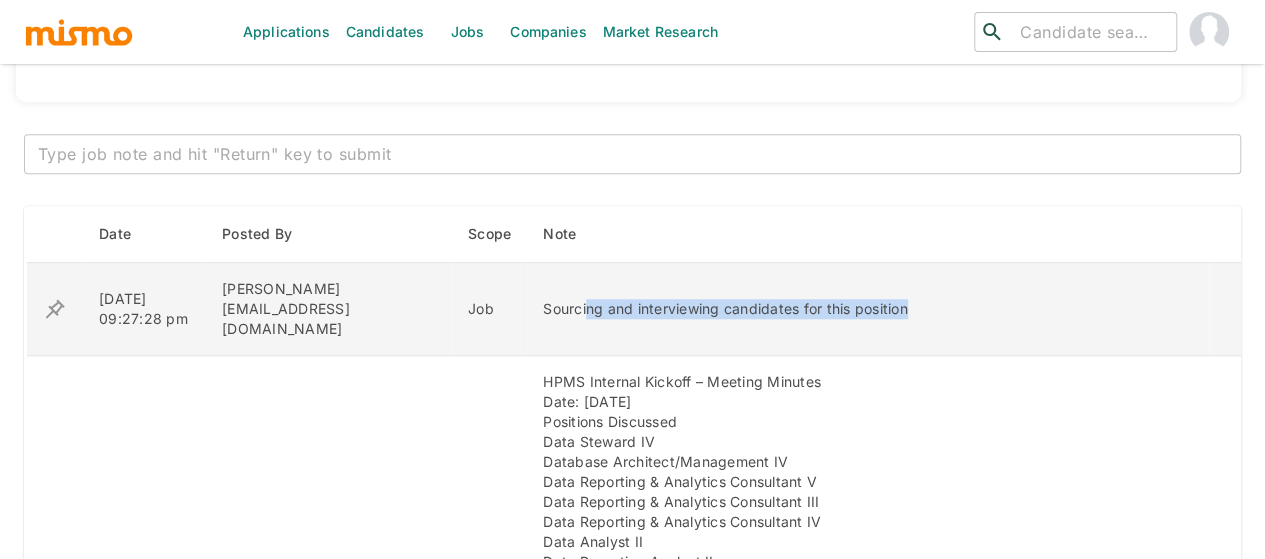 drag, startPoint x: 856, startPoint y: 298, endPoint x: 532, endPoint y: 290, distance: 324.09875 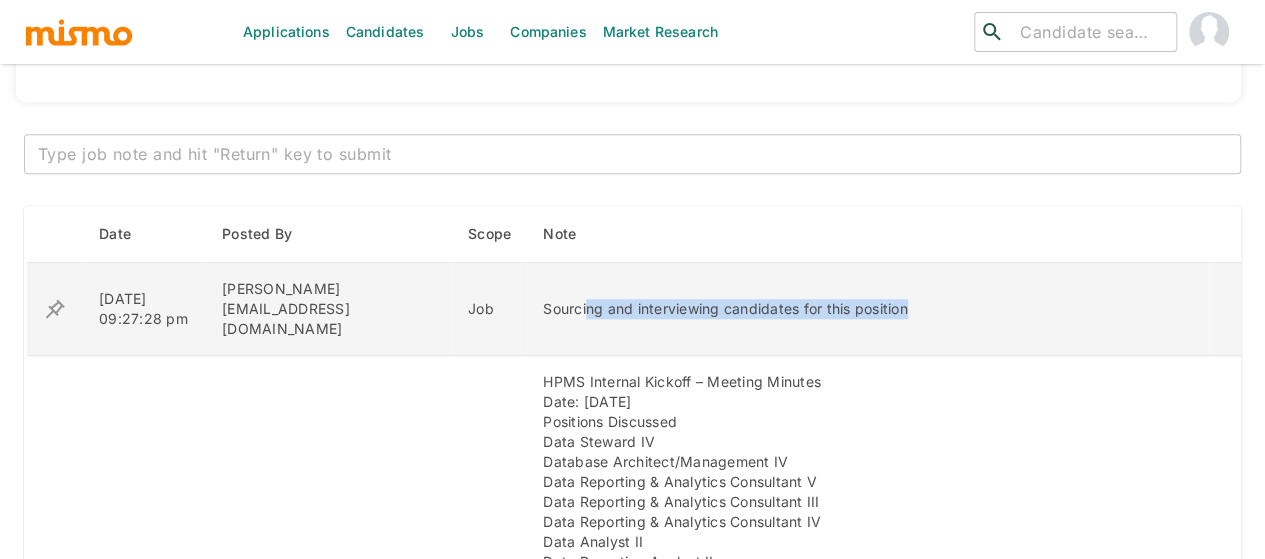 click on "Sourcing and interviewing candidates for this position" at bounding box center (868, 309) 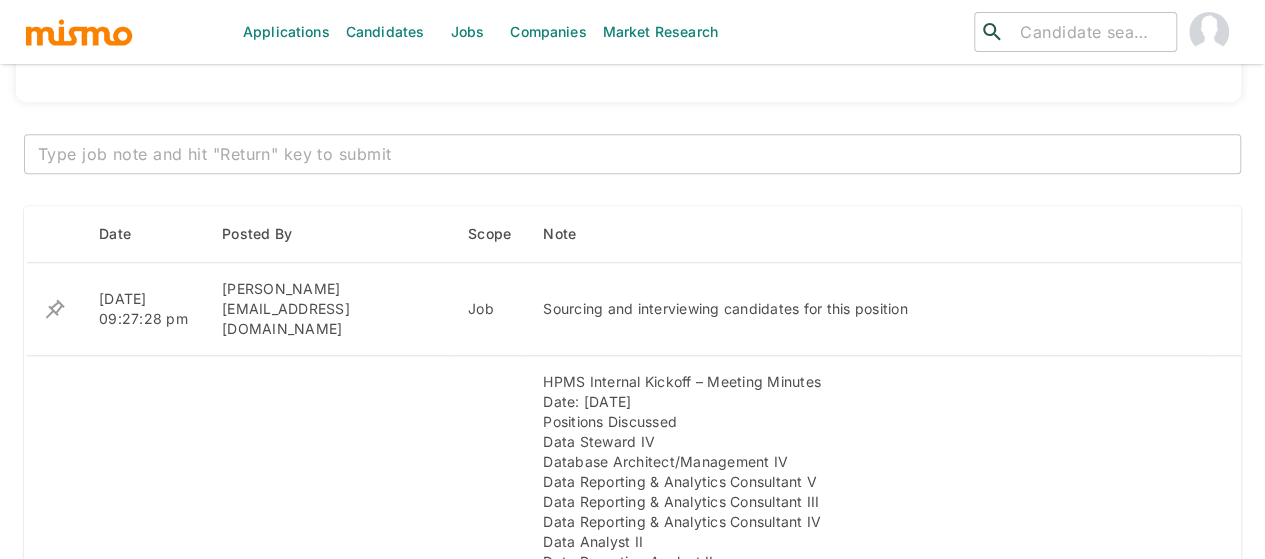 click at bounding box center (632, 154) 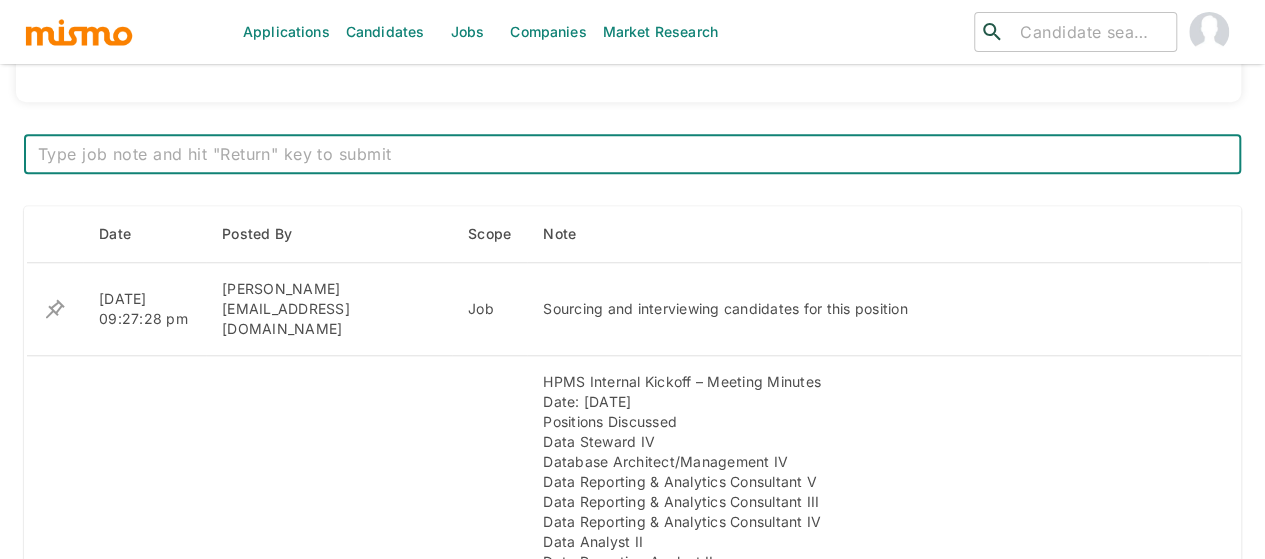 paste on "Identifying and attracting candidates for this role" 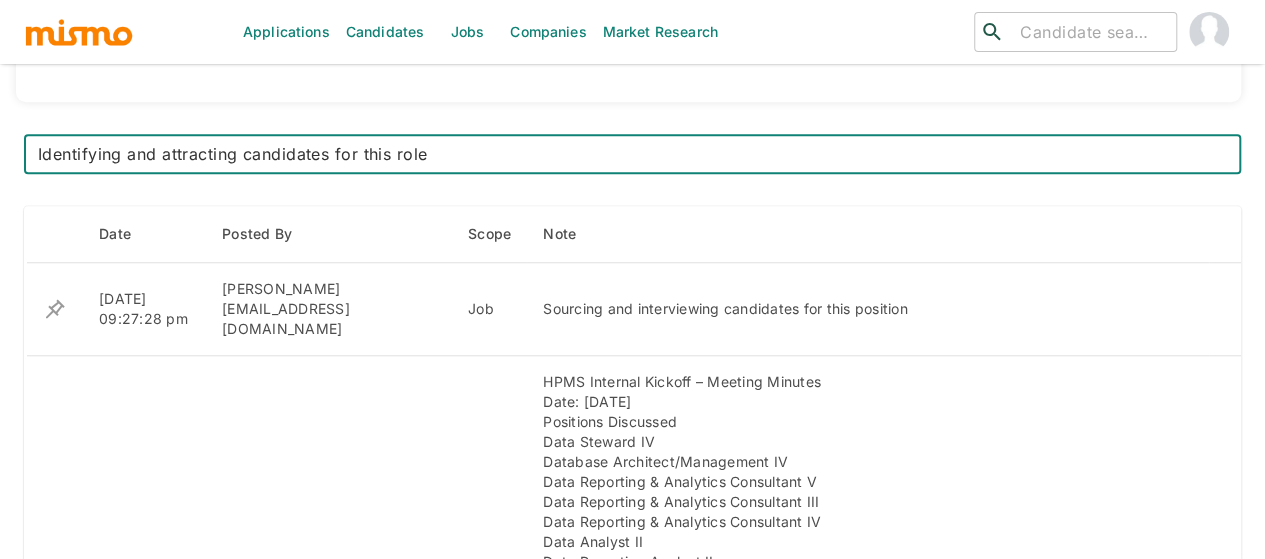 drag, startPoint x: 244, startPoint y: 157, endPoint x: 164, endPoint y: 237, distance: 113.137085 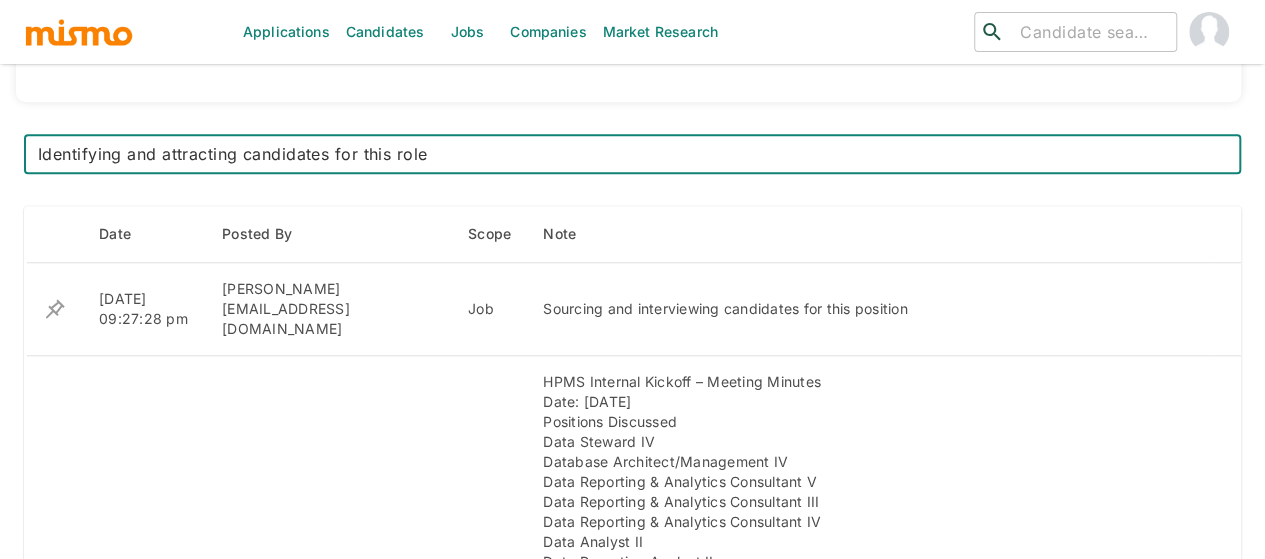 click on "Identifying and attracting candidates for this role" at bounding box center (632, 154) 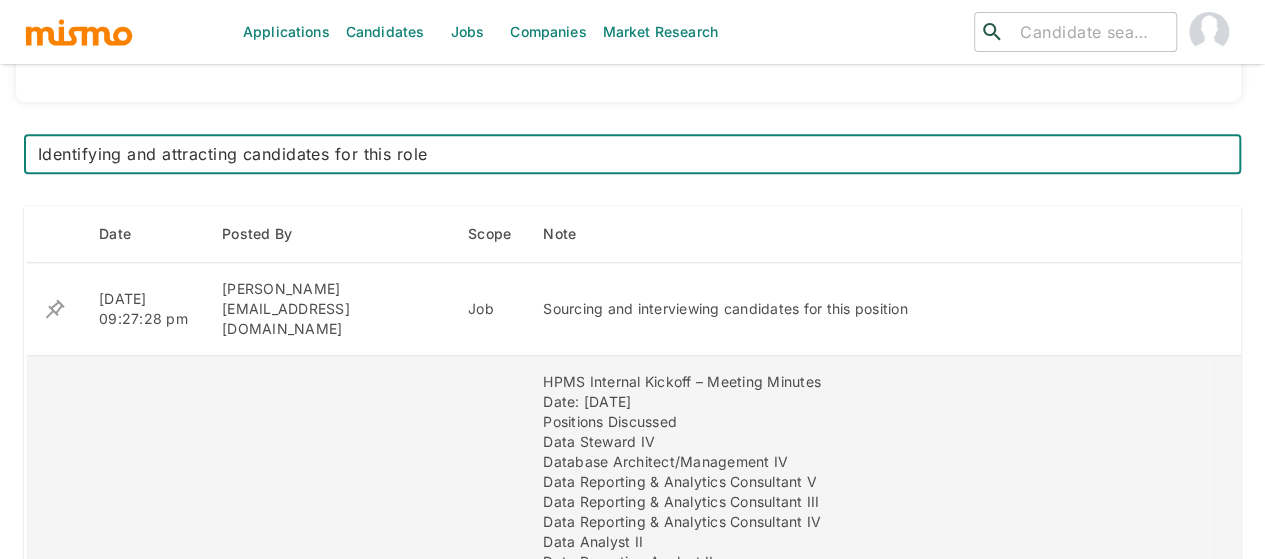 type on "Identifying candidates for this role" 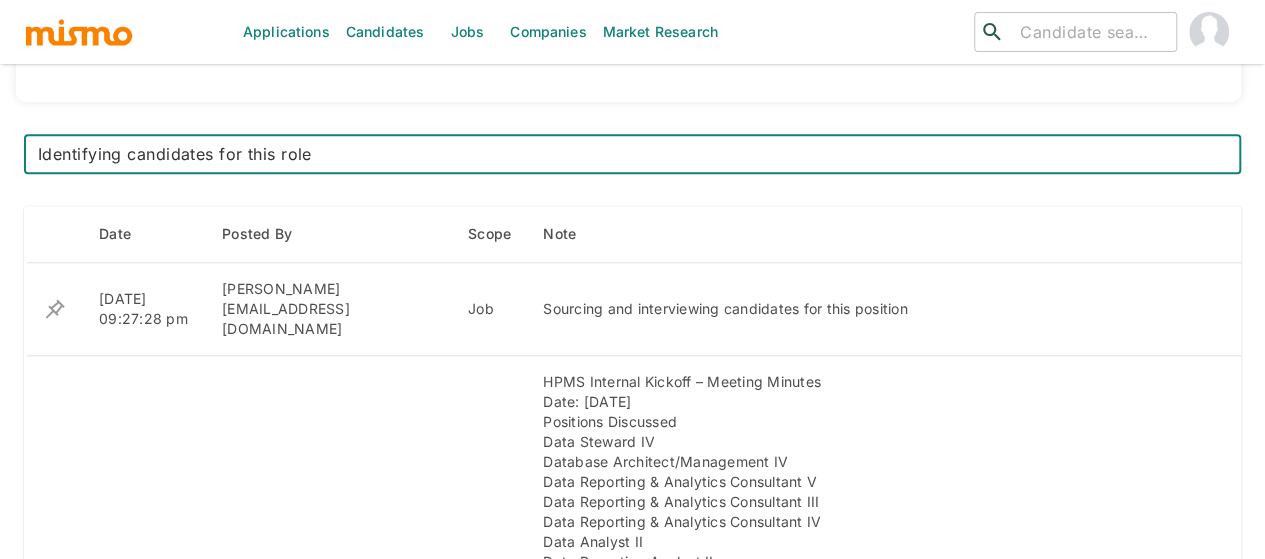 click on "Identifying candidates for this role" at bounding box center (632, 154) 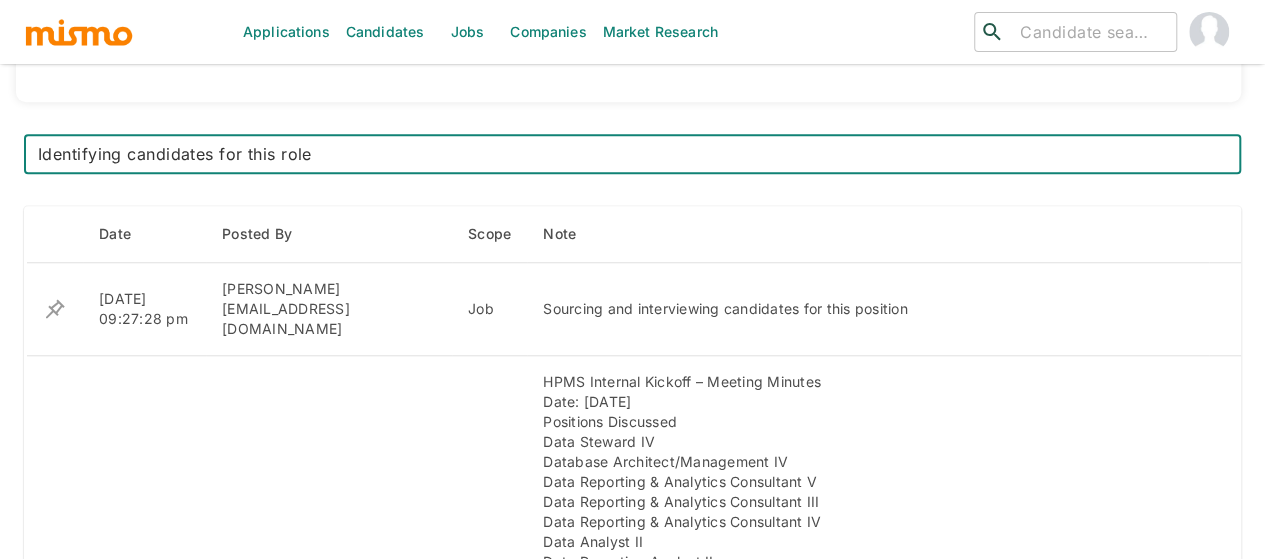 type 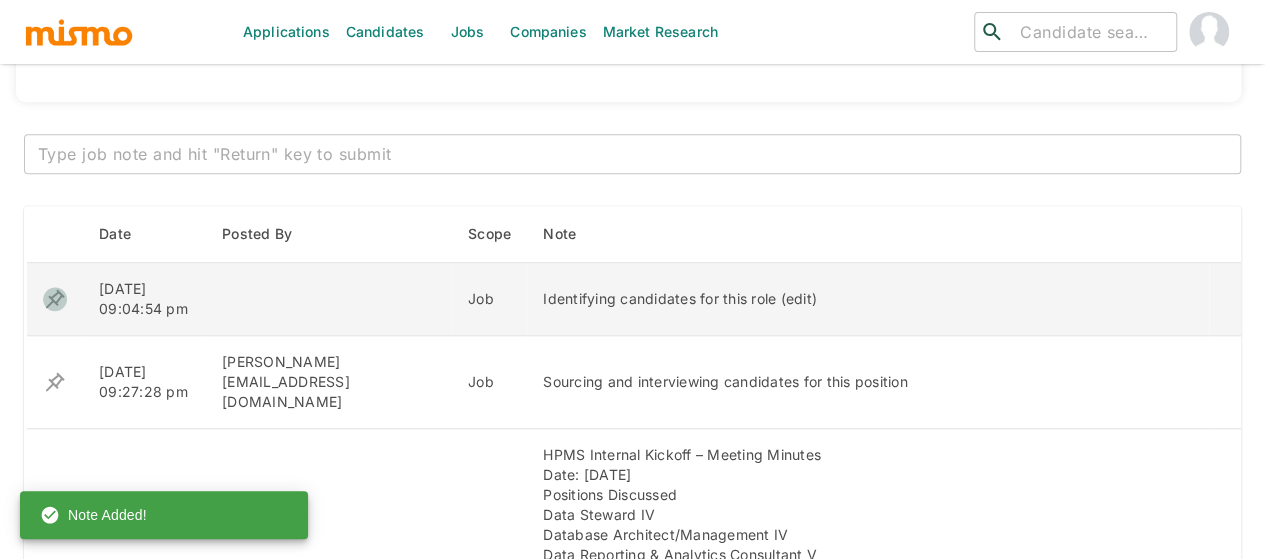 click 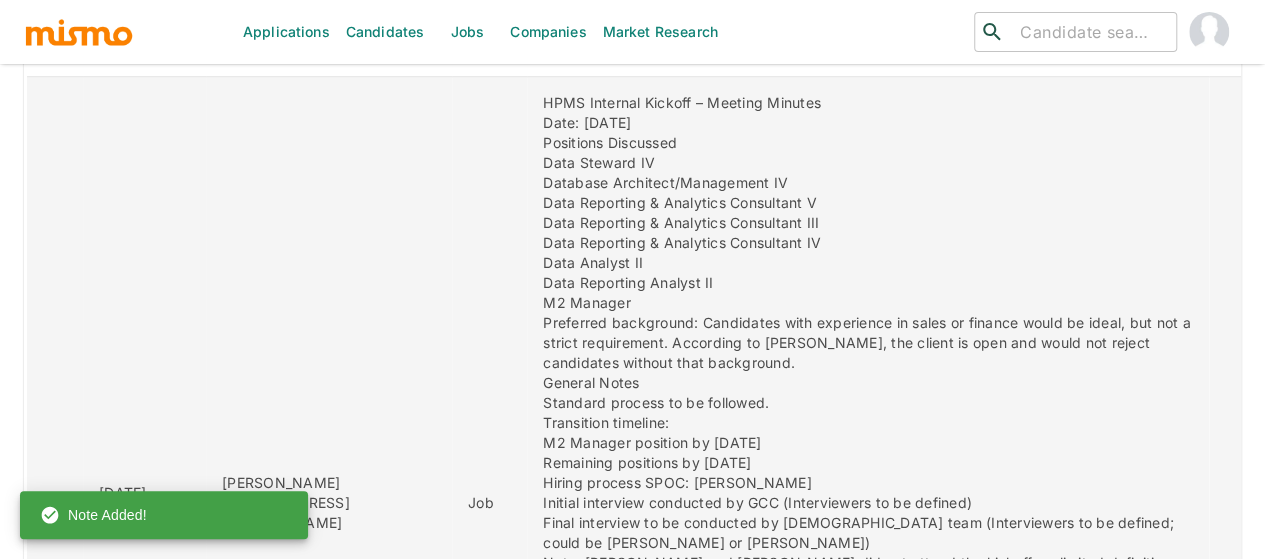 scroll, scrollTop: 1148, scrollLeft: 0, axis: vertical 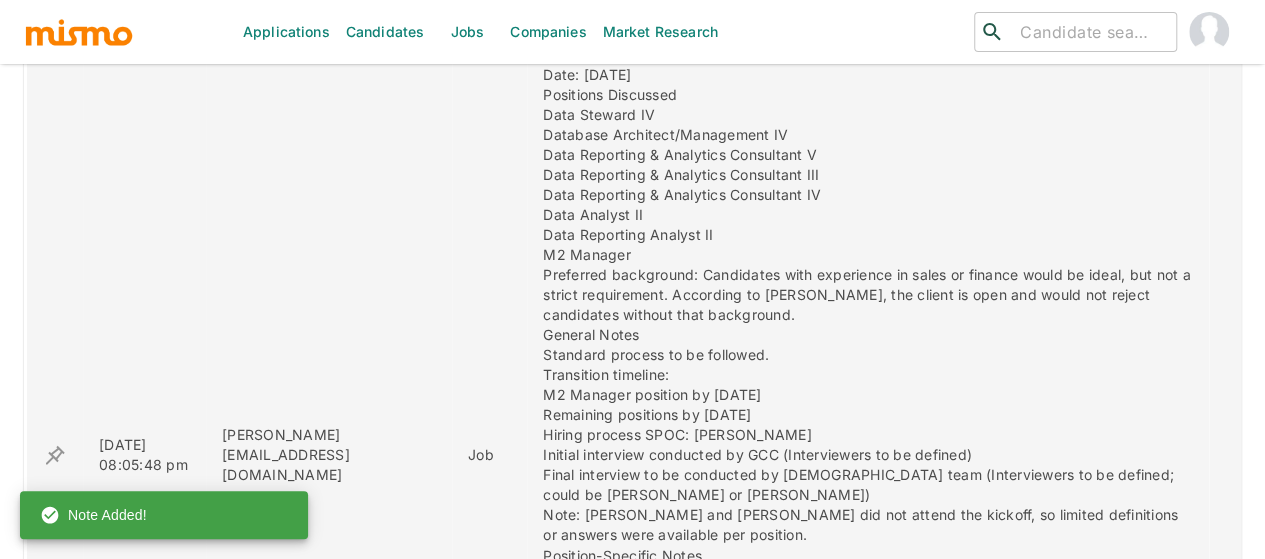 click 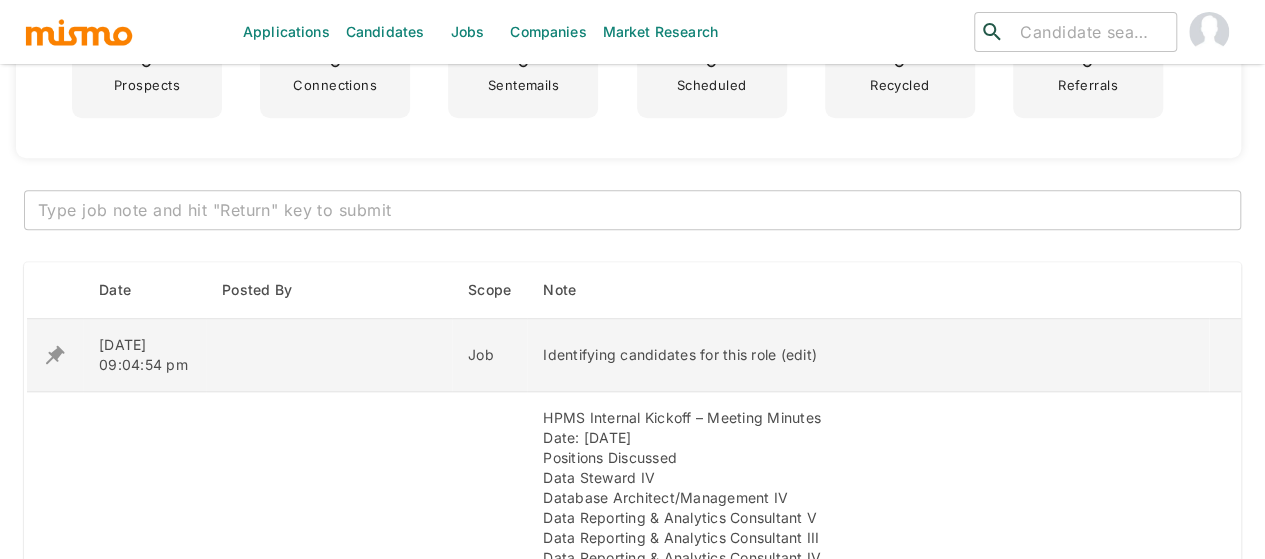 scroll, scrollTop: 686, scrollLeft: 0, axis: vertical 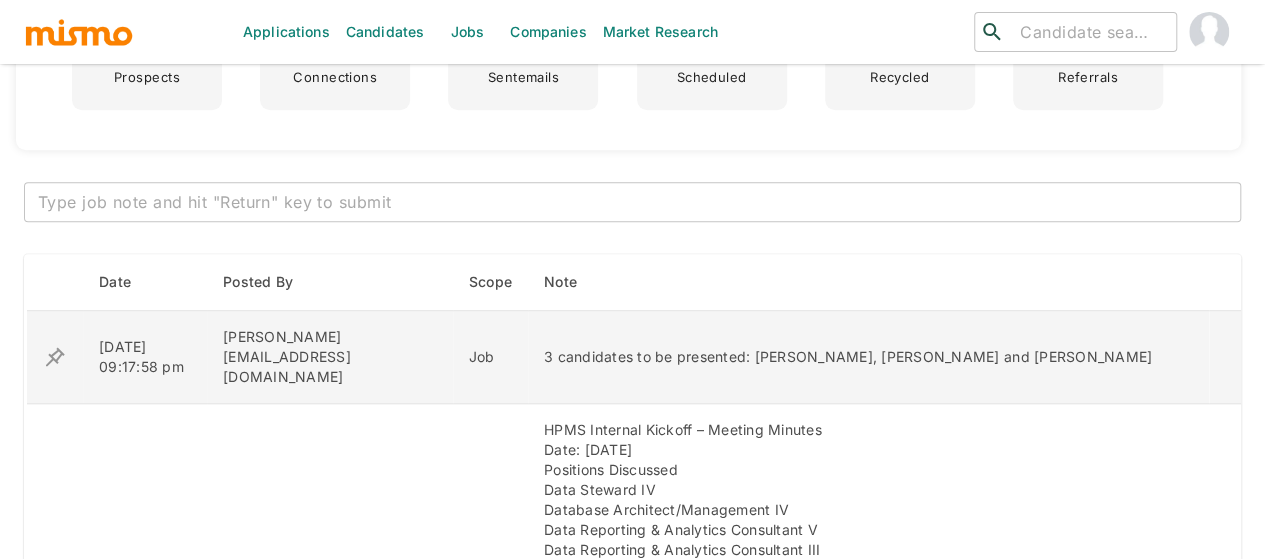 drag, startPoint x: 1089, startPoint y: 343, endPoint x: 450, endPoint y: 341, distance: 639.0031 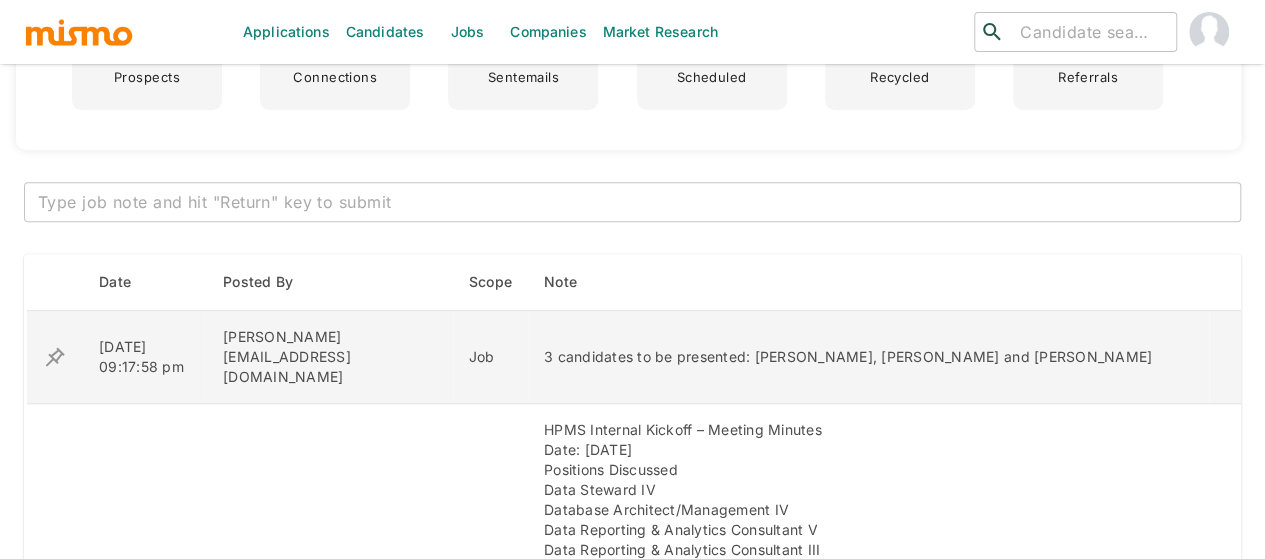 click on "[DATE] 09:17:58 pm [PERSON_NAME][EMAIL_ADDRESS][DOMAIN_NAME] Job 3 candidates to be presented: [PERSON_NAME], [PERSON_NAME] and [PERSON_NAME]" at bounding box center [634, 357] 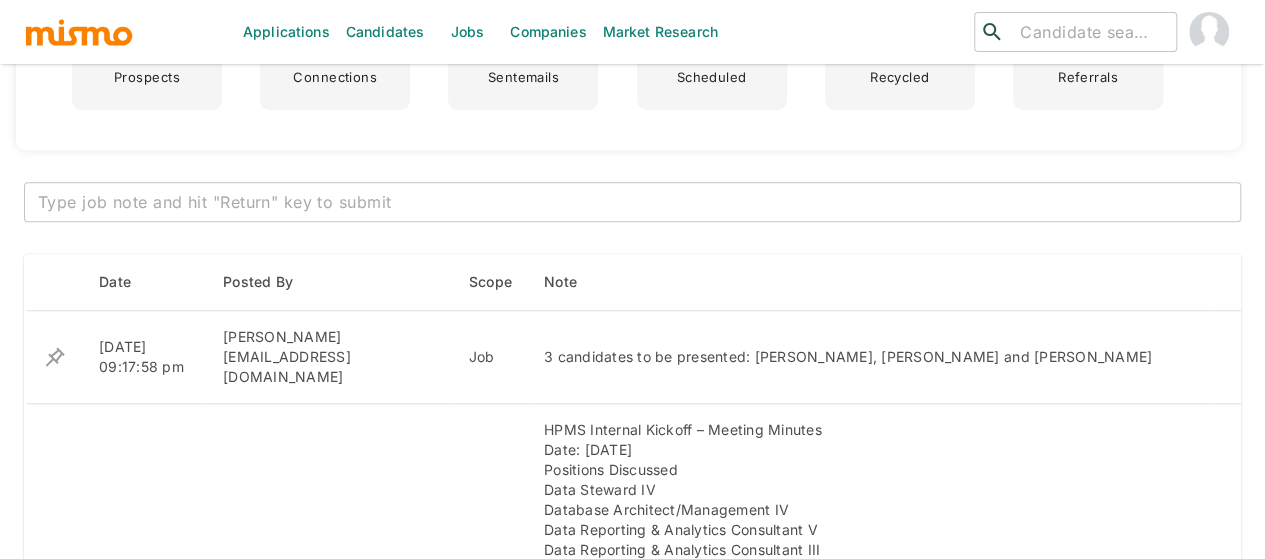 click on "x ​" at bounding box center [632, 202] 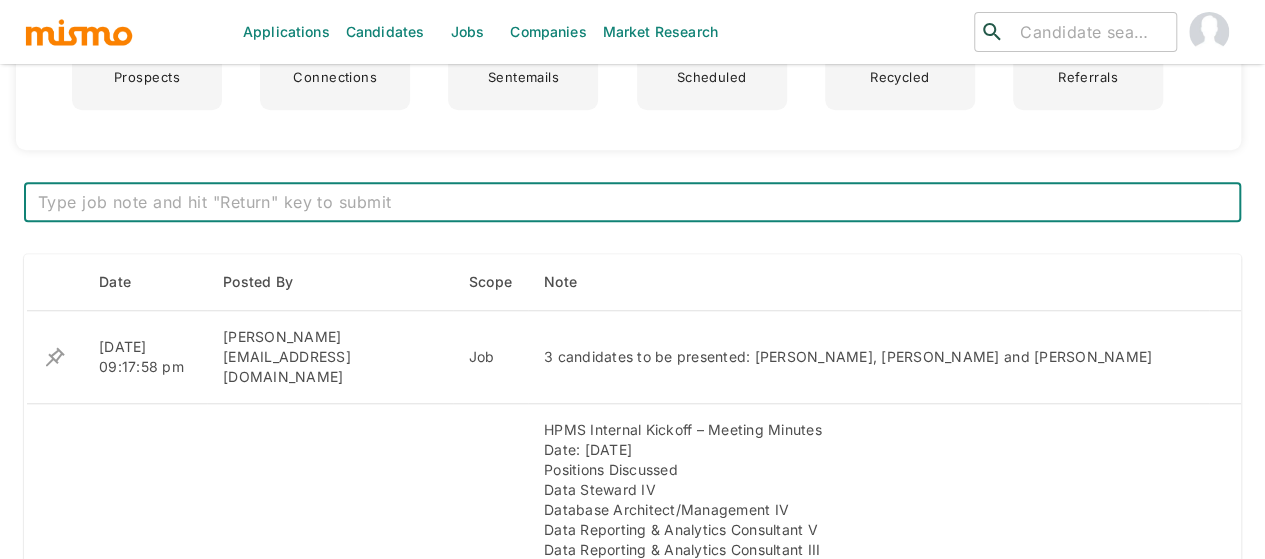 paste on "-3 candidates to be presented: Andres Amores, Guillermo Angulo and Jose Daniel Perez
-On 07/15, there will be a meeting to determine whether the candidates will take an assessment and how they will be presented" 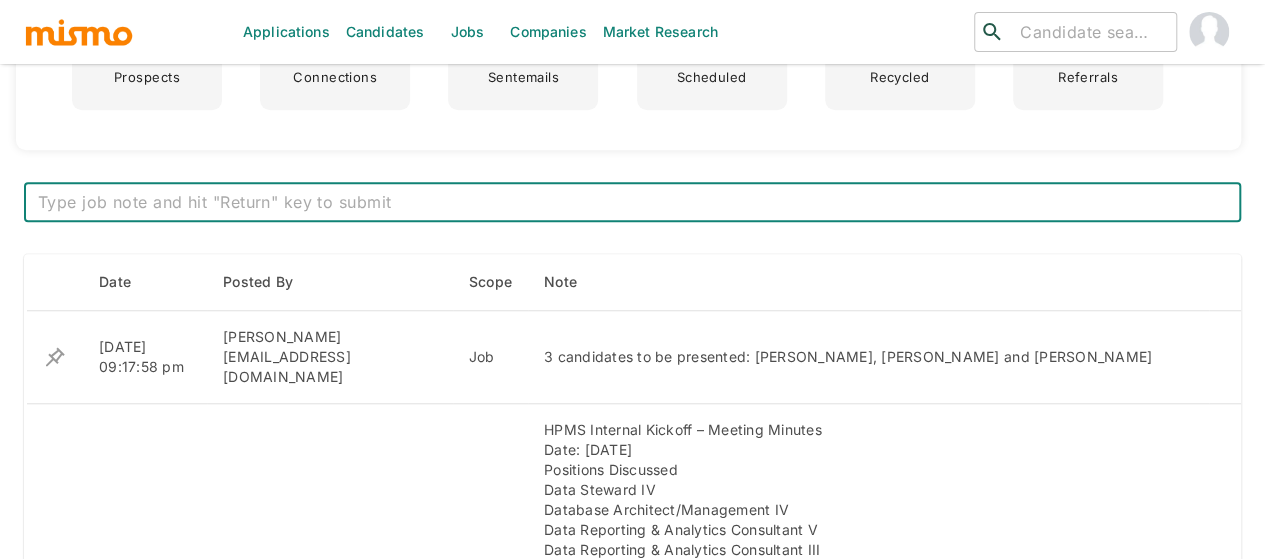 type on "-3 candidates to be presented: Andres Amores, Guillermo Angulo and Jose Daniel Perez
-On 07/15, there will be a meeting to determine whether the candidates will take an assessment and how they will be presented" 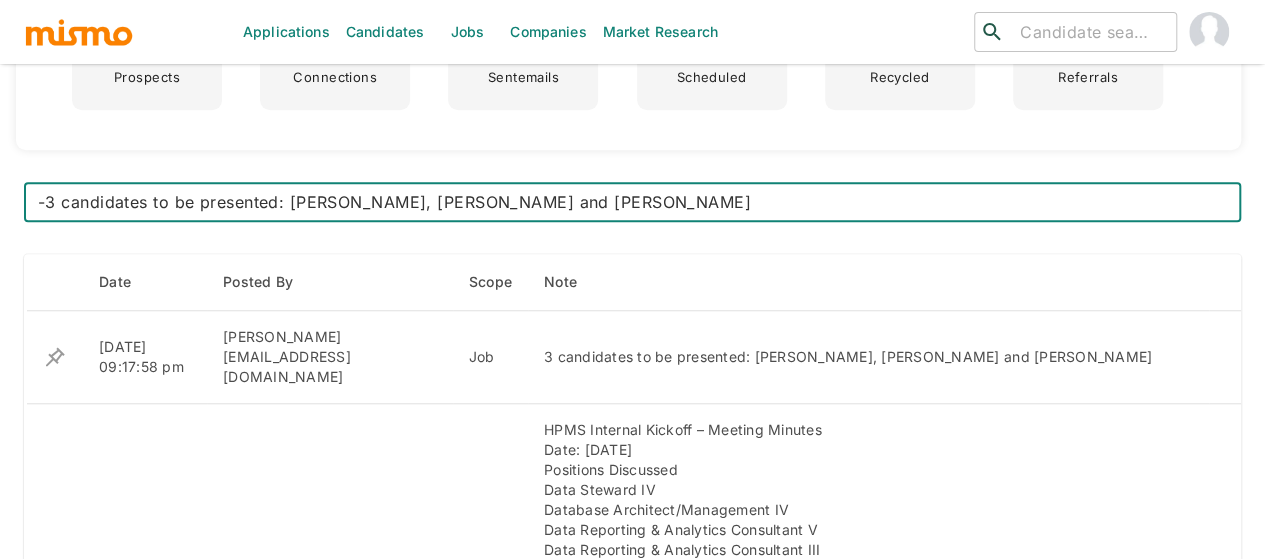 scroll, scrollTop: 44, scrollLeft: 0, axis: vertical 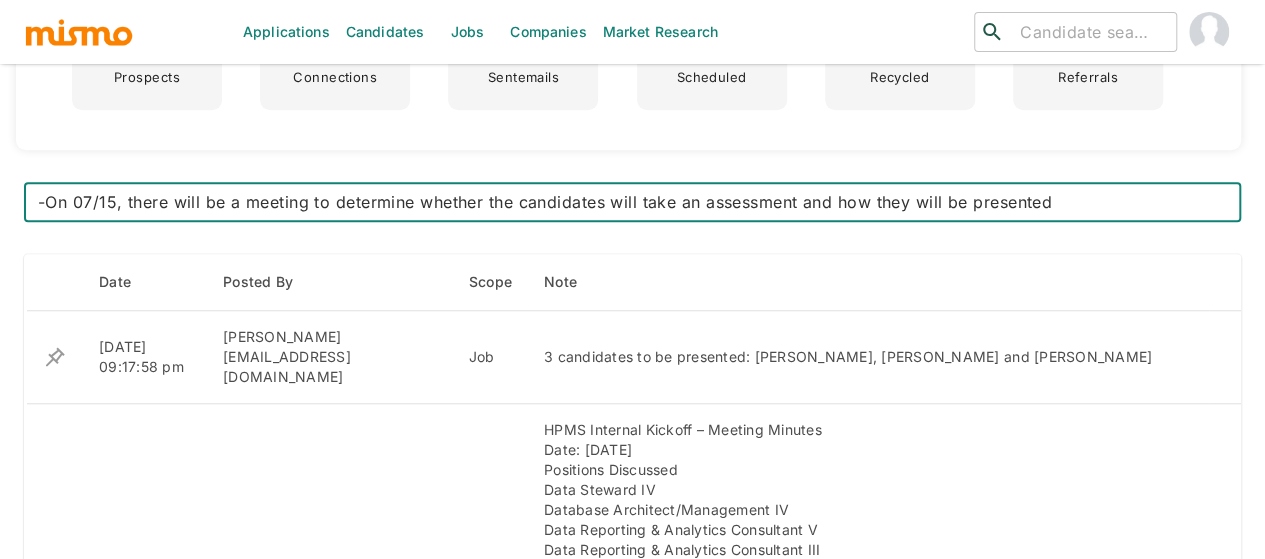 type 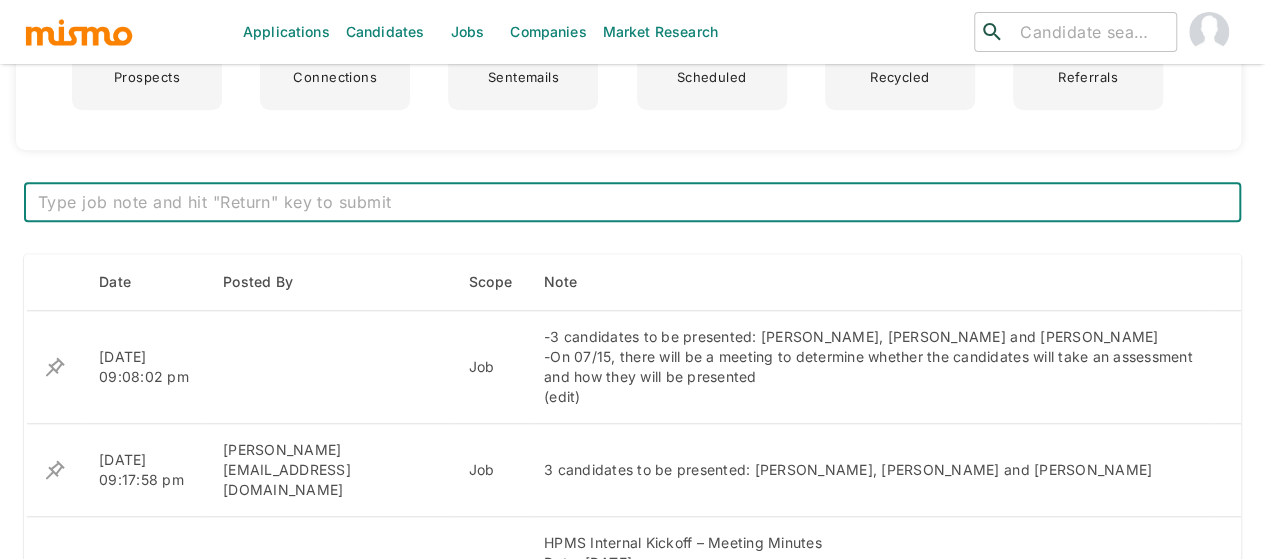 scroll, scrollTop: 0, scrollLeft: 0, axis: both 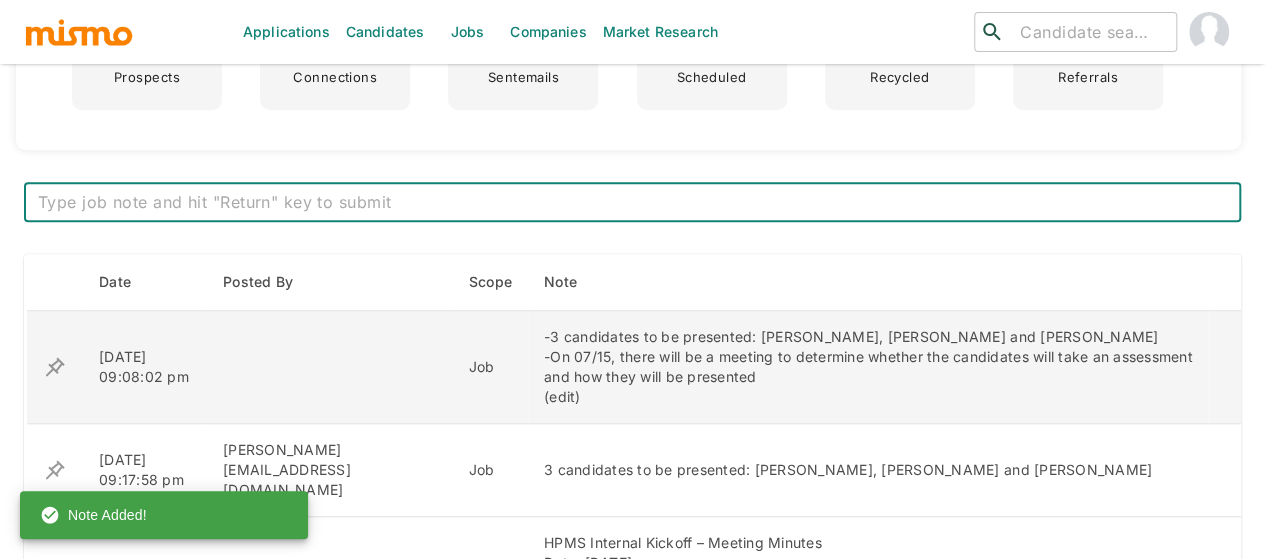 click 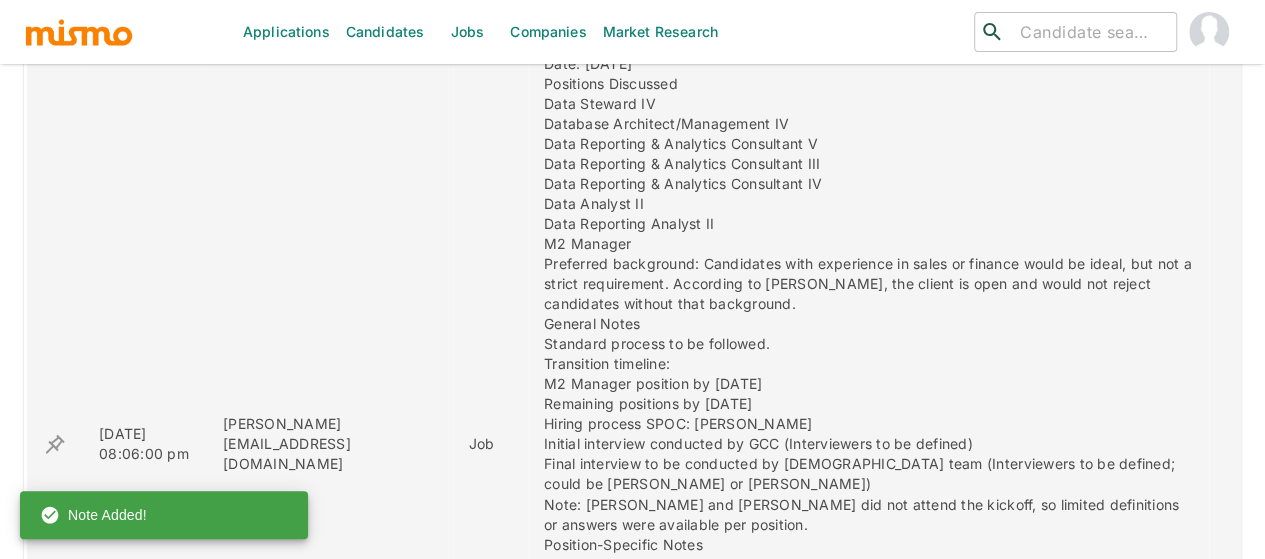 scroll, scrollTop: 1200, scrollLeft: 0, axis: vertical 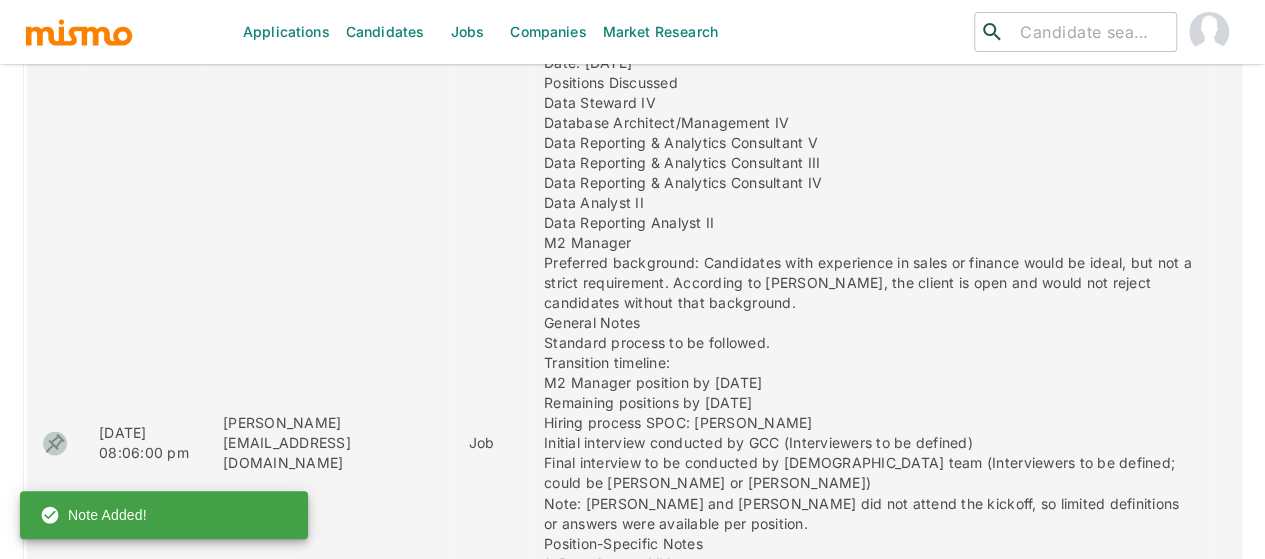 click 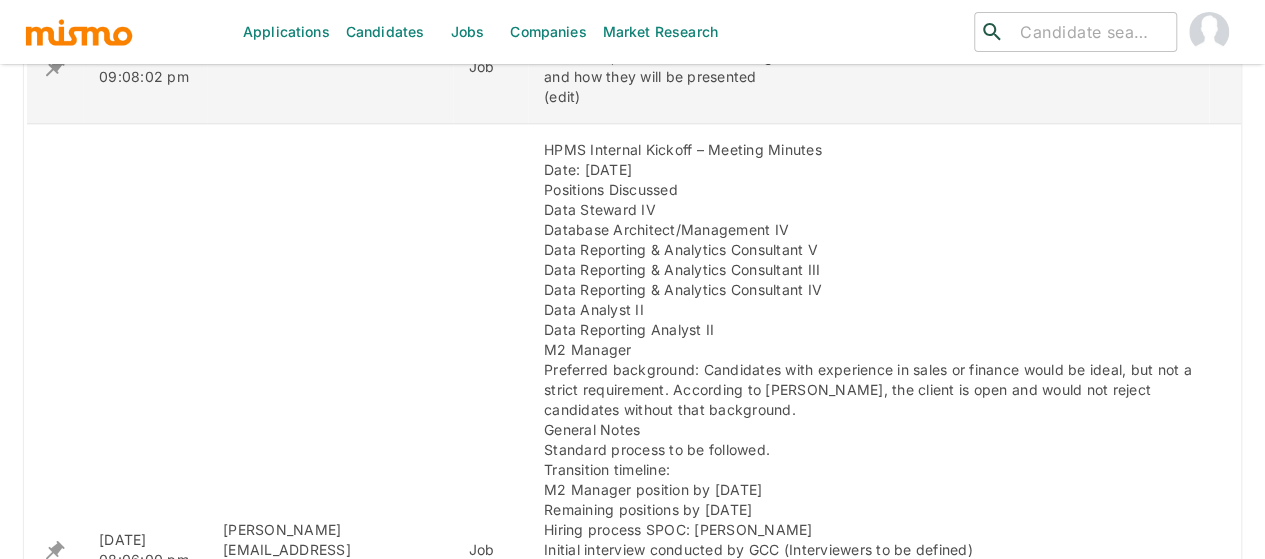 scroll, scrollTop: 800, scrollLeft: 0, axis: vertical 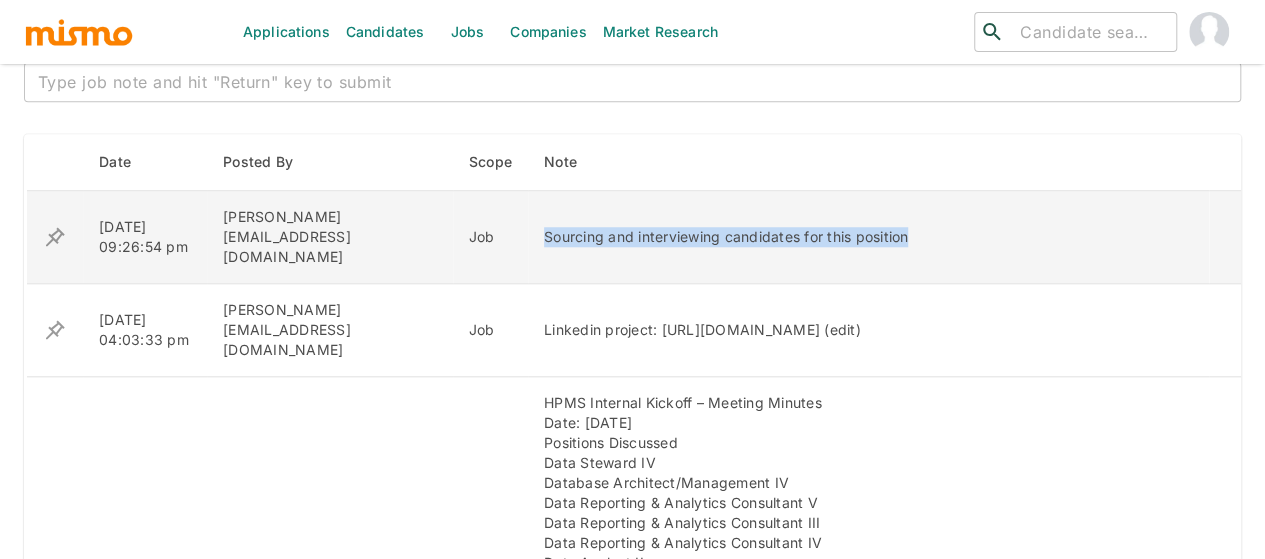 drag, startPoint x: 847, startPoint y: 225, endPoint x: 464, endPoint y: 226, distance: 383.0013 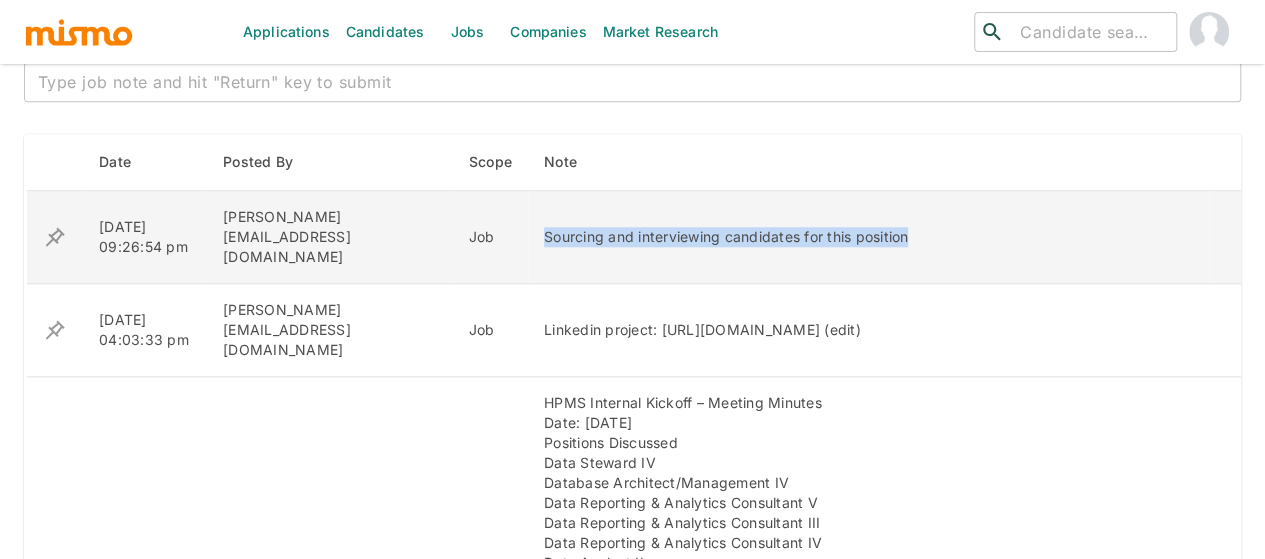 click on "Sourcing and interviewing candidates for this position" at bounding box center (868, 237) 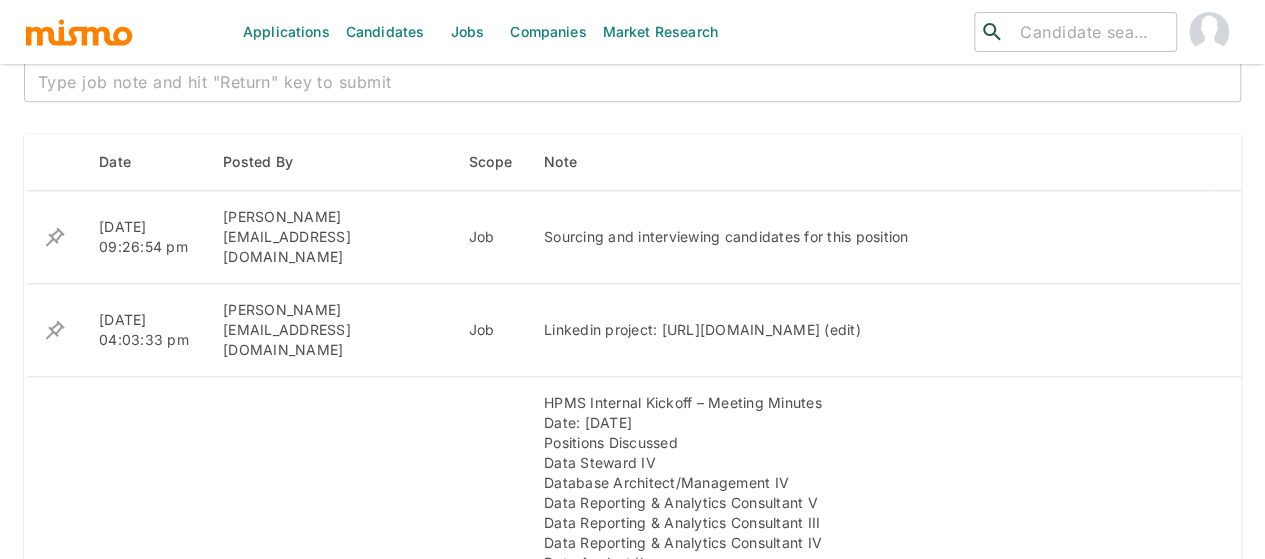 click at bounding box center (632, 82) 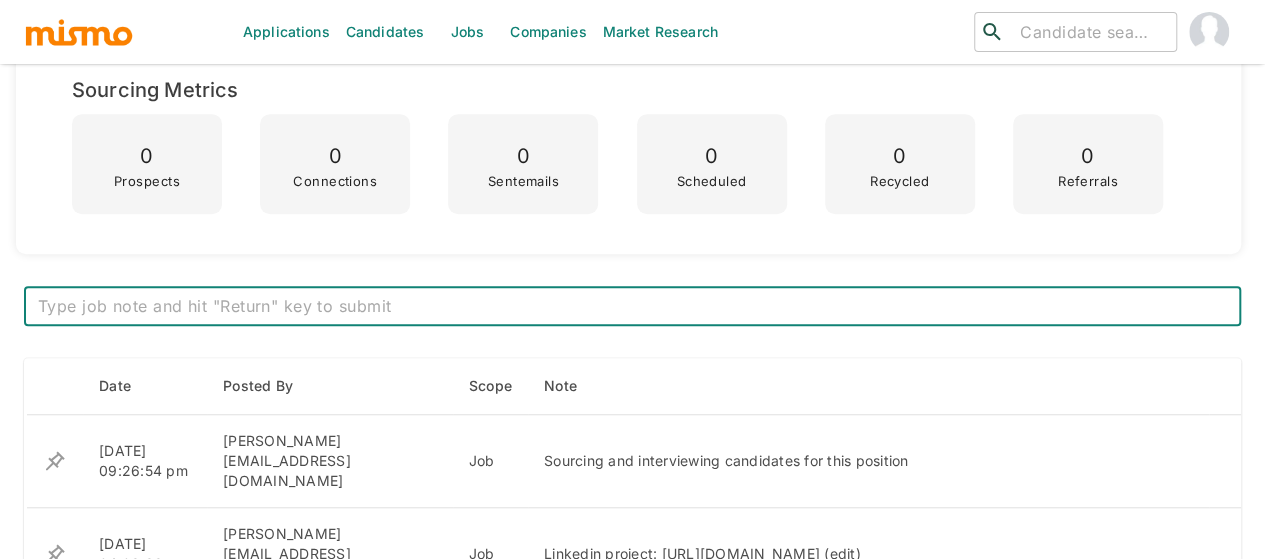 scroll, scrollTop: 600, scrollLeft: 0, axis: vertical 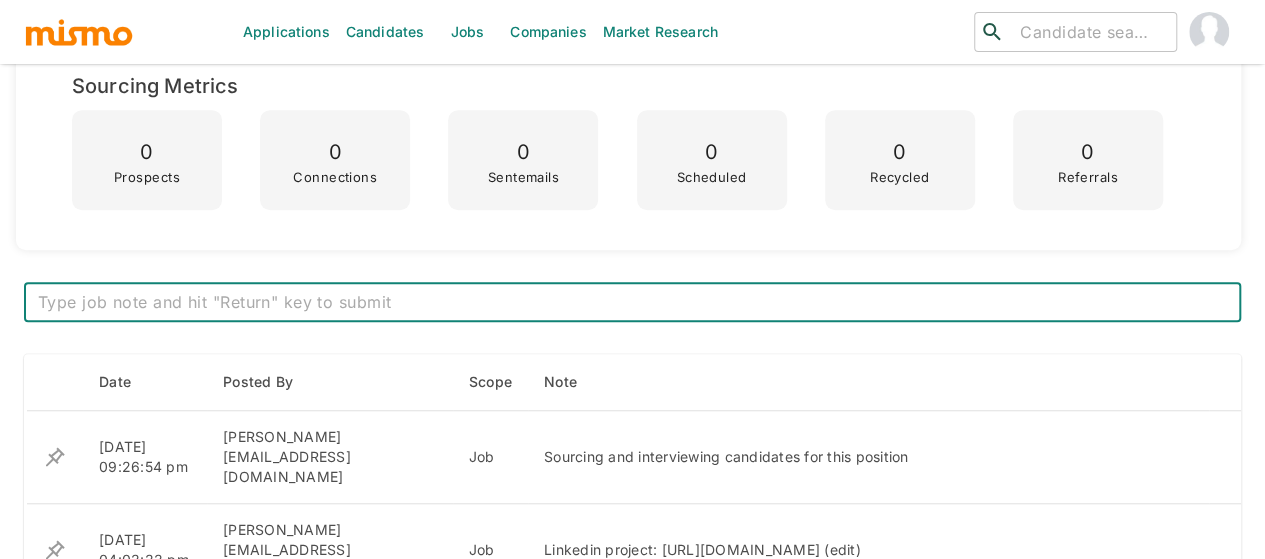 click at bounding box center (632, 302) 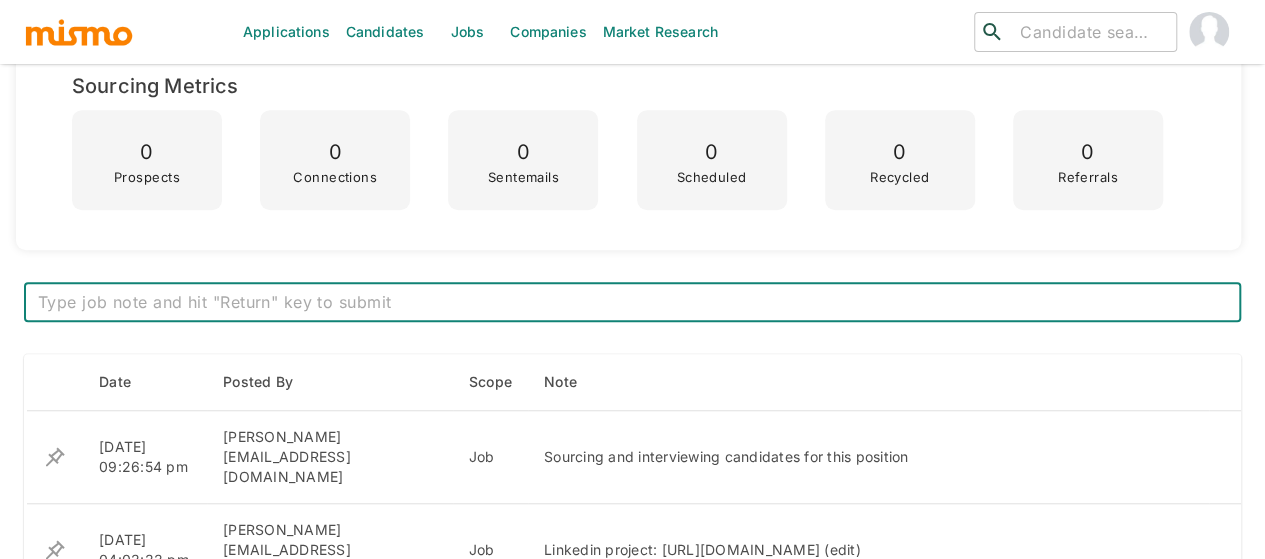 paste on "-Sourcing and interviewing candidates for this position
-On 07/15, there will be a meeting to determine whether the candidates will take an assessment and how they will be presented" 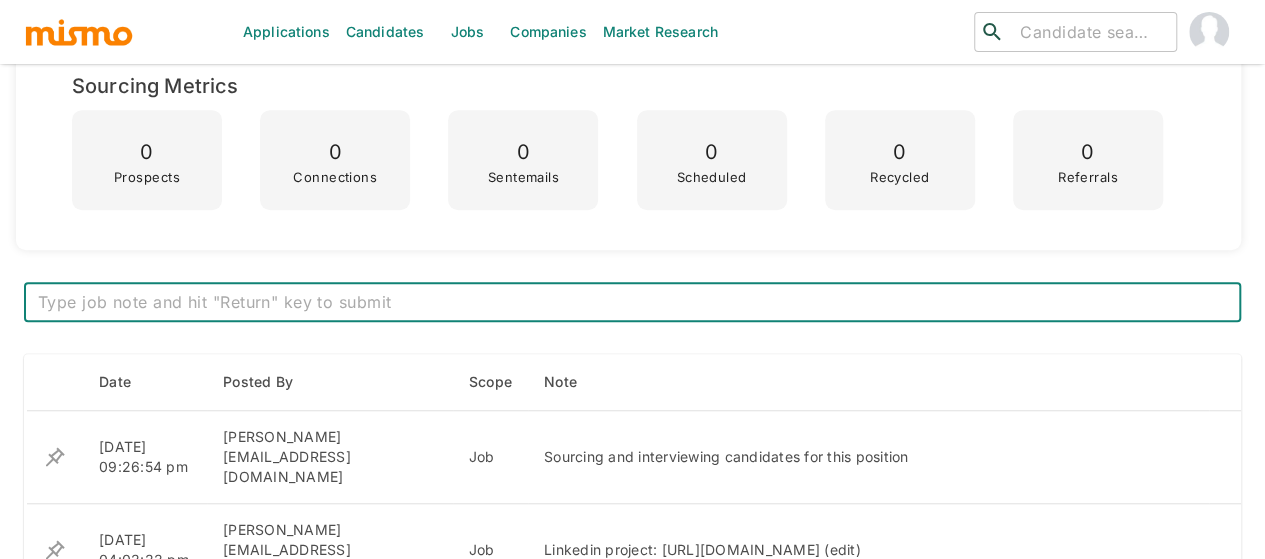 type on "-Sourcing and interviewing candidates for this position
-On 07/15, there will be a meeting to determine whether the candidates will take an assessment and how they will be presented" 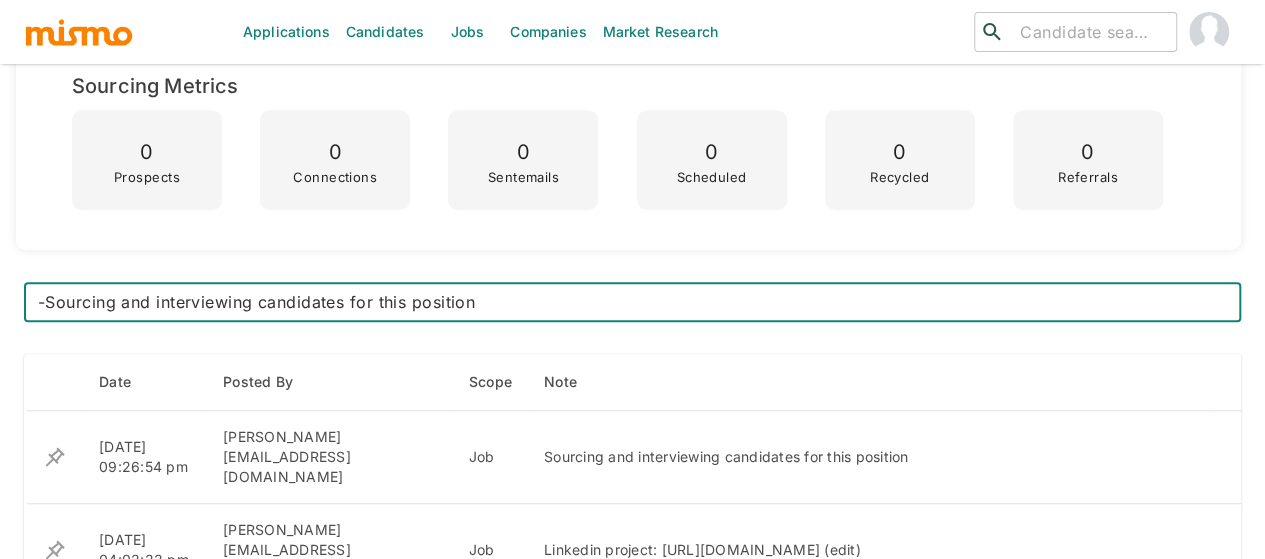 scroll, scrollTop: 44, scrollLeft: 0, axis: vertical 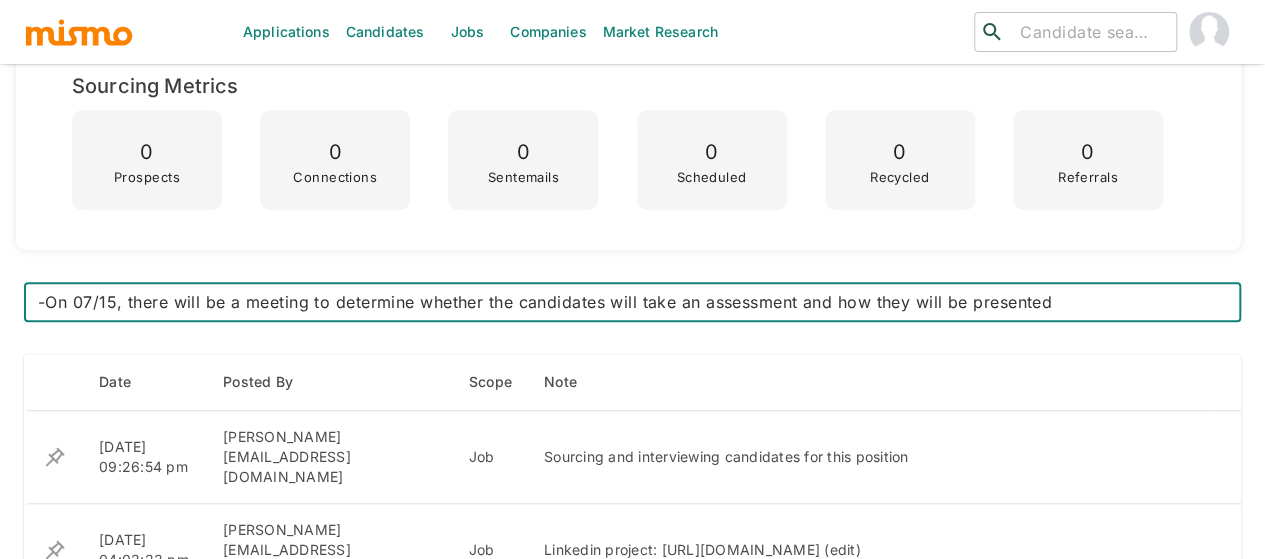 type 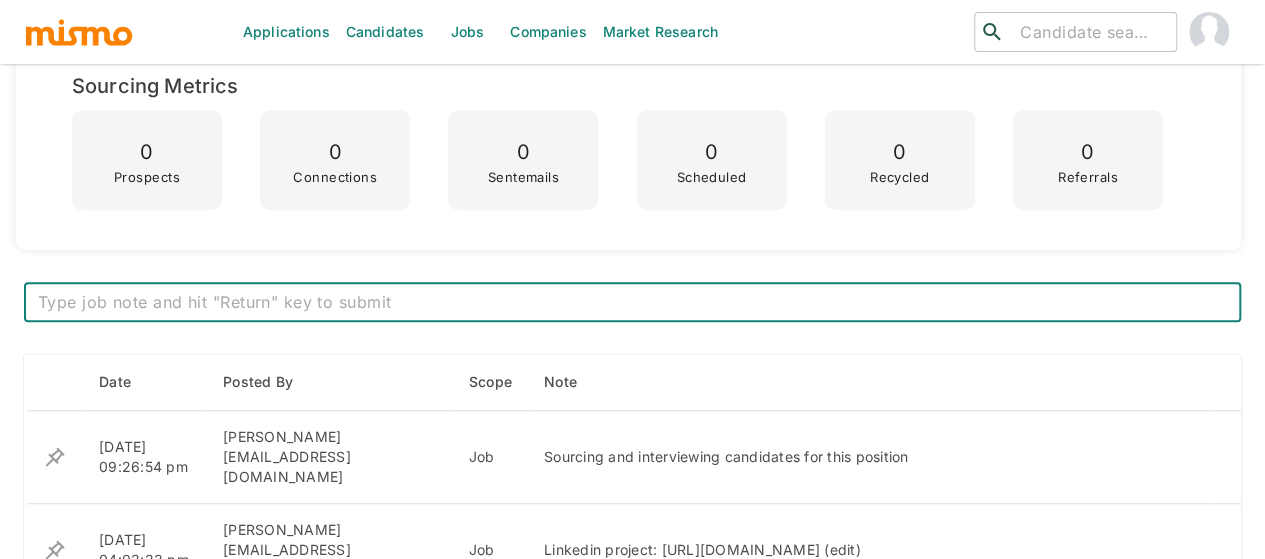 scroll, scrollTop: 0, scrollLeft: 0, axis: both 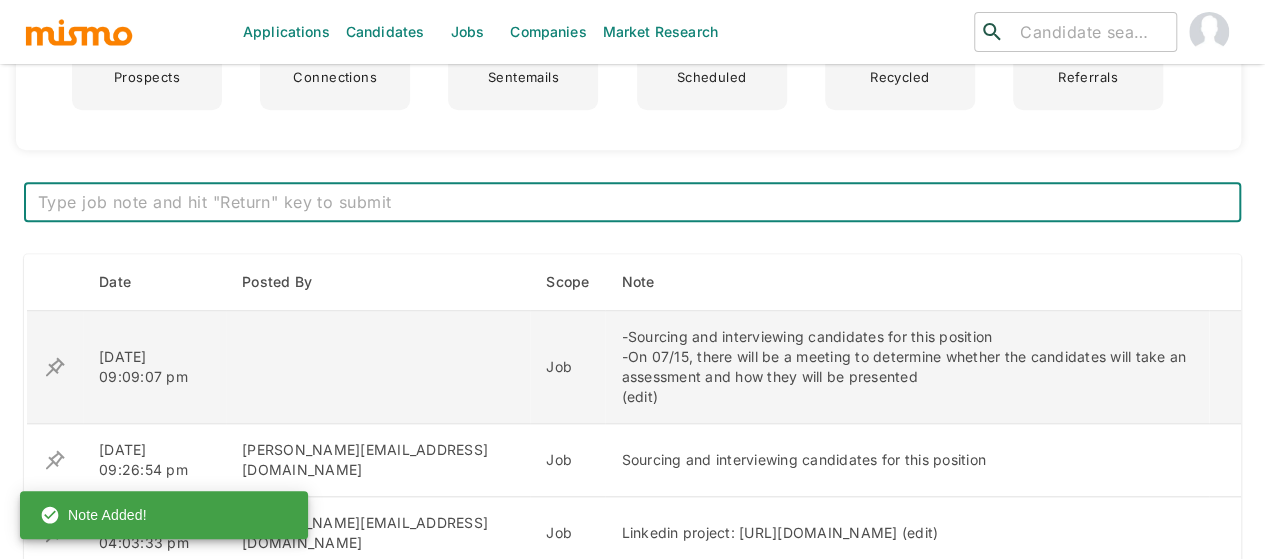 click 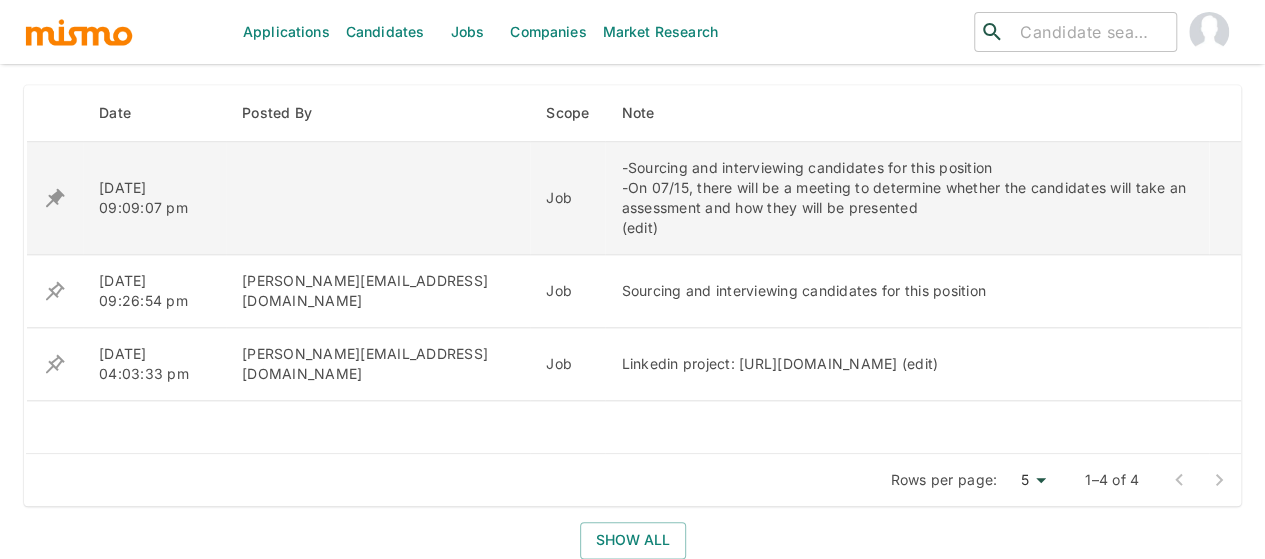 scroll, scrollTop: 900, scrollLeft: 0, axis: vertical 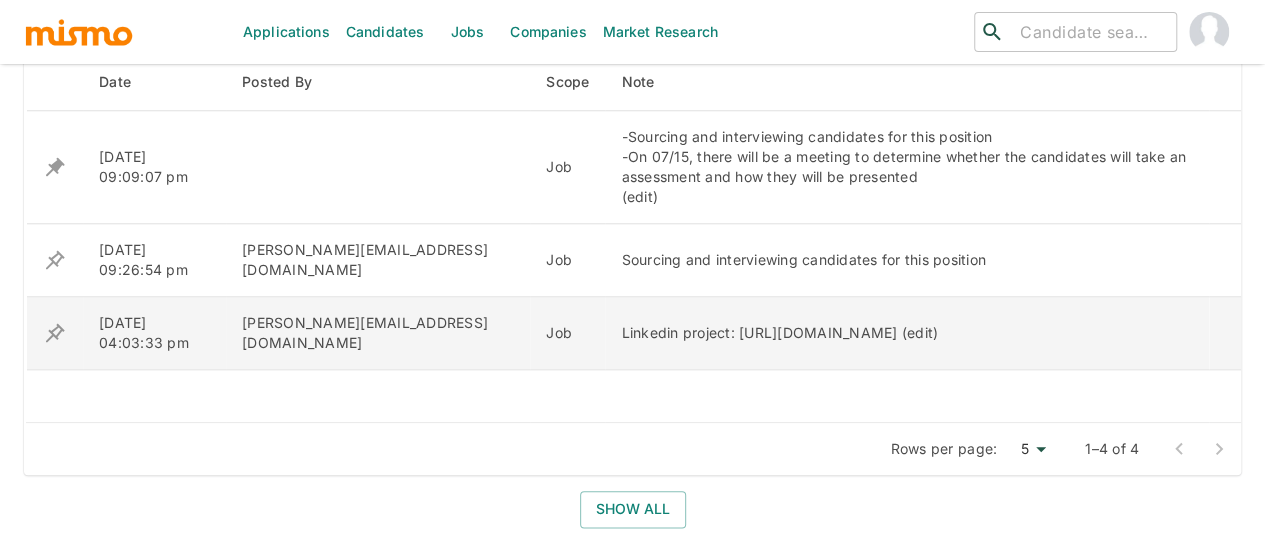 click 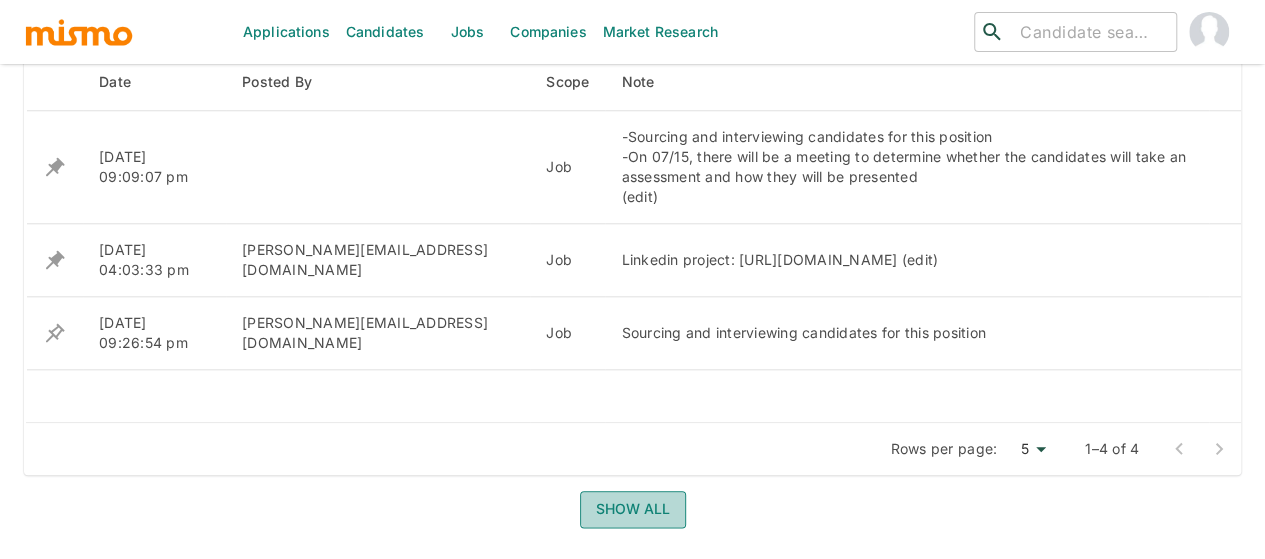 click on "Show all" at bounding box center [633, 509] 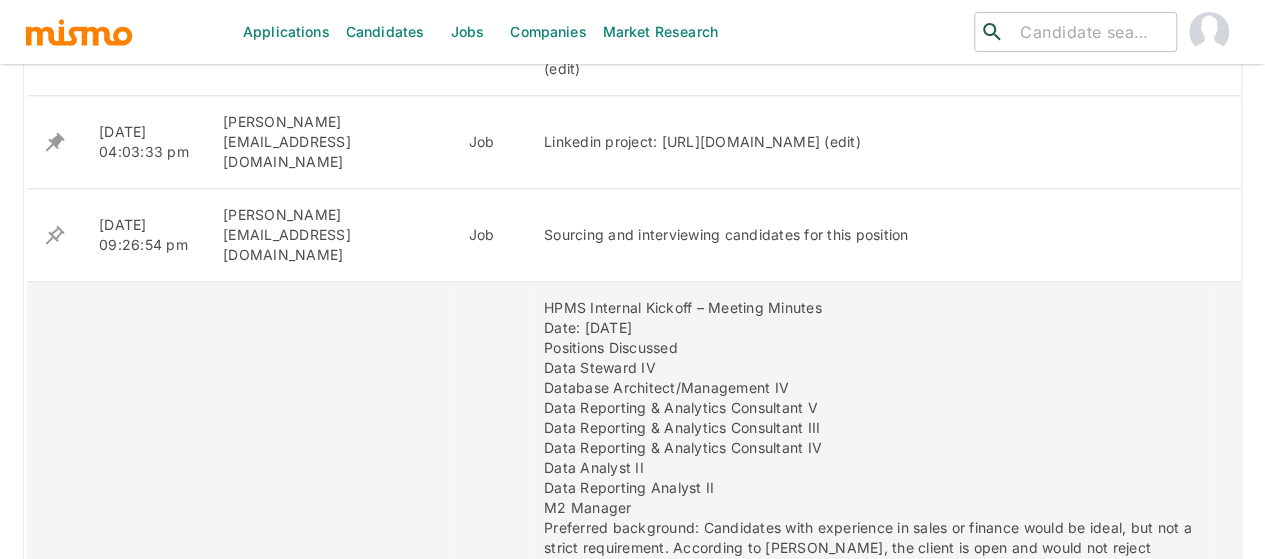 scroll, scrollTop: 1200, scrollLeft: 0, axis: vertical 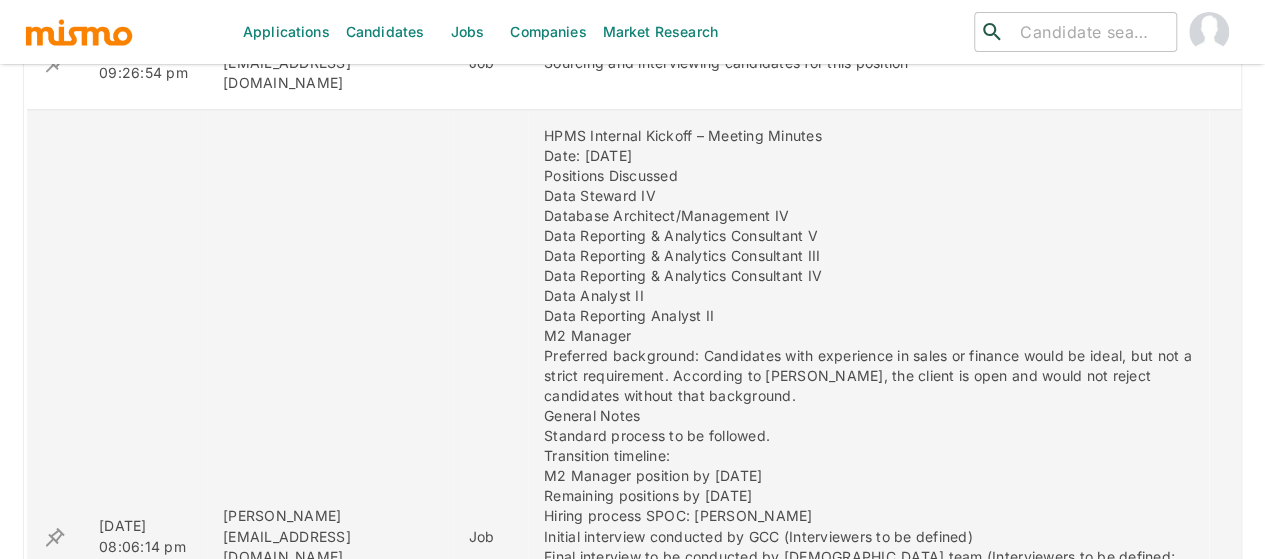 click 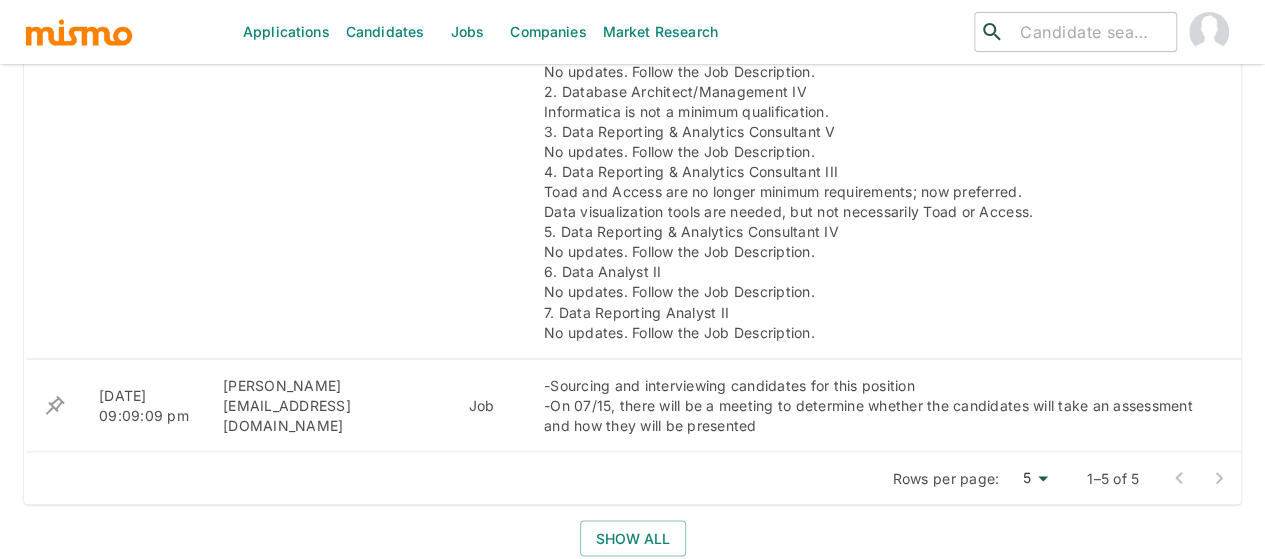 scroll, scrollTop: 1600, scrollLeft: 0, axis: vertical 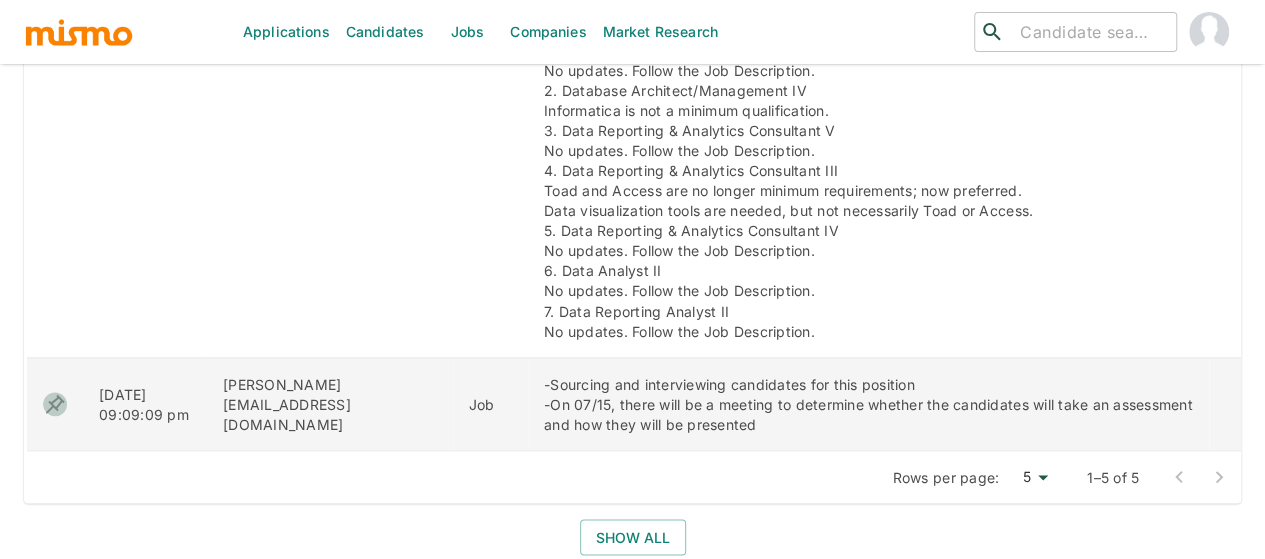 click 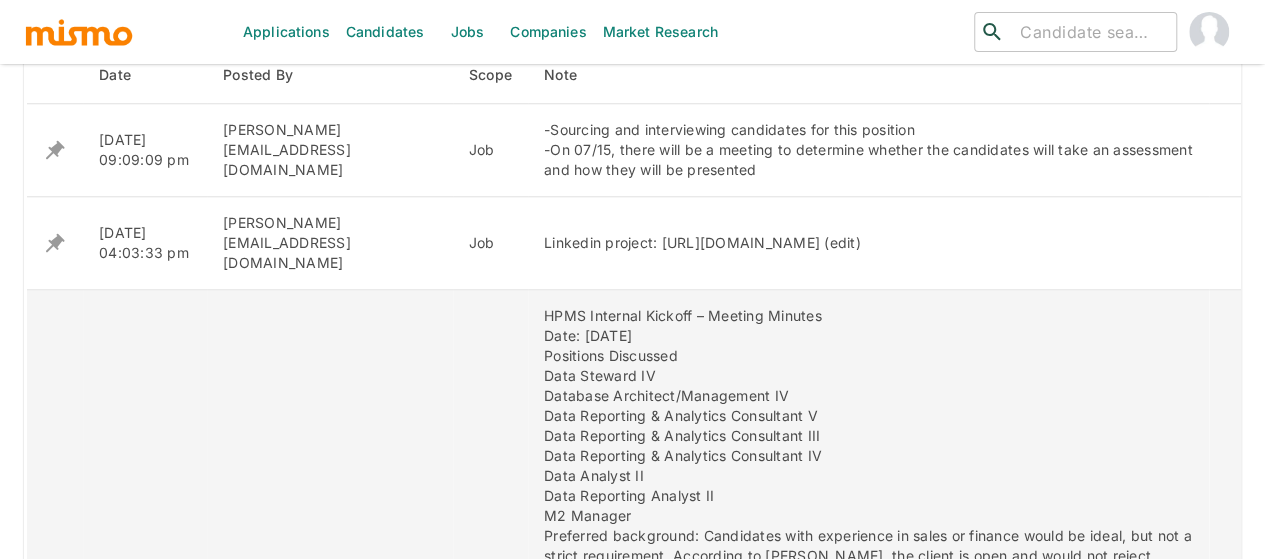 scroll, scrollTop: 800, scrollLeft: 0, axis: vertical 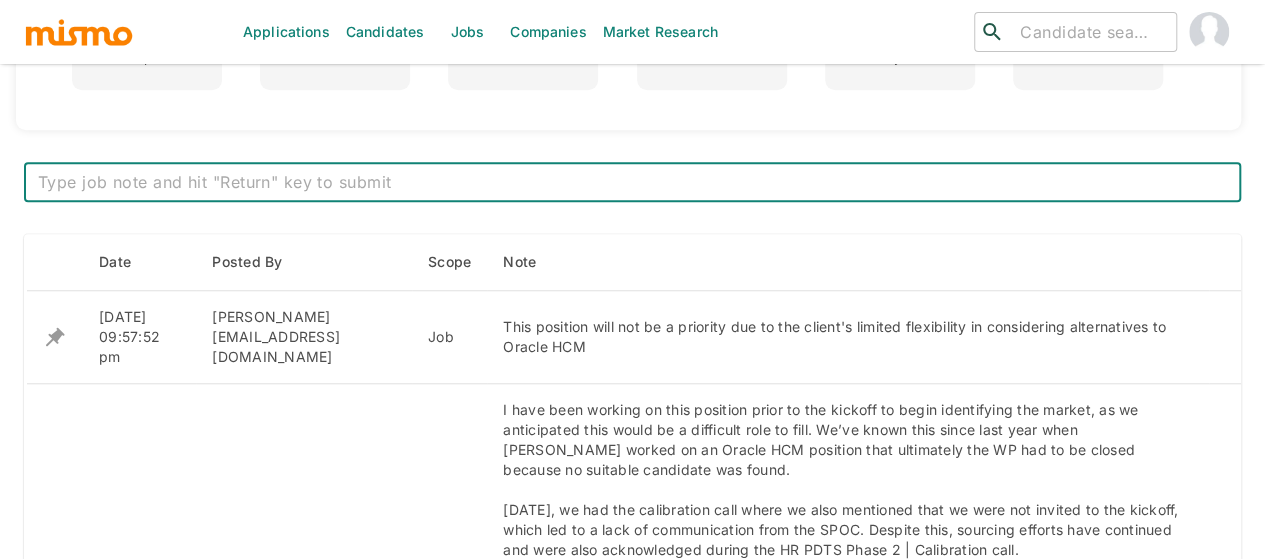 click at bounding box center [632, 182] 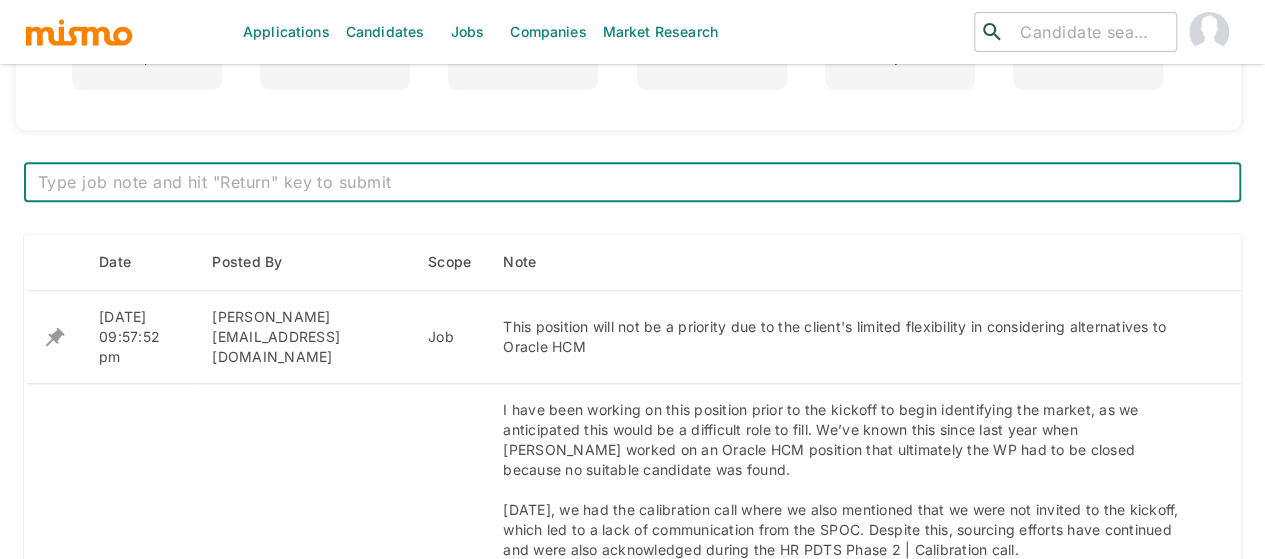 paste on "Unfortunately, we haven’t made significant progress. We have not been able to identify candidates with Oracle HCM experience. We did find one candidate with limited knowledge of Oracle HCM (insufficient hands-on experience), but their English proficiency is basic" 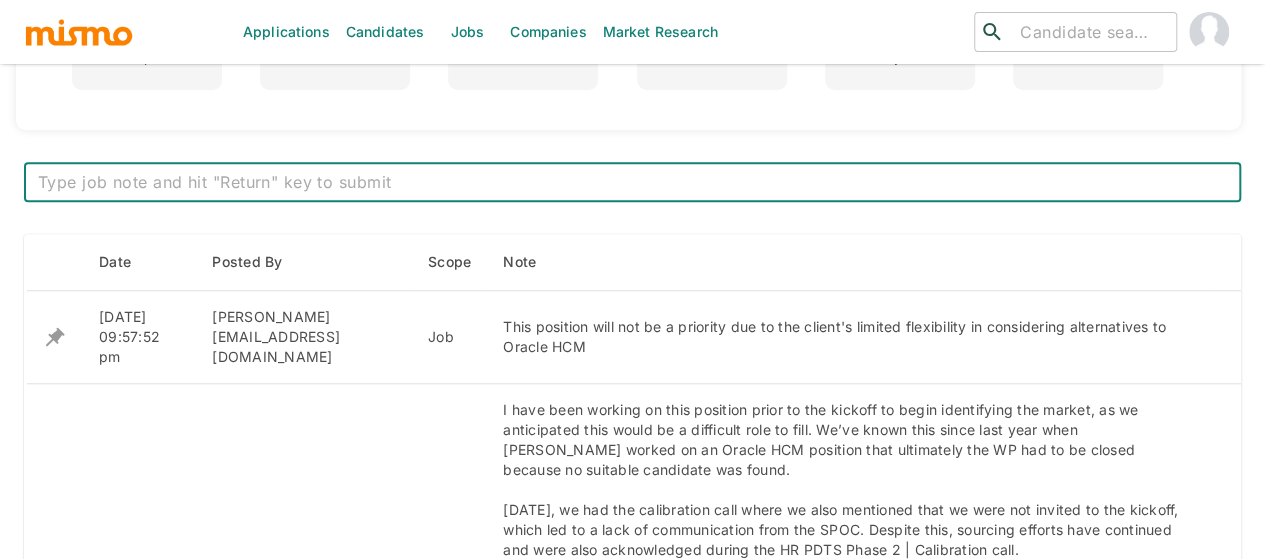 type on "Unfortunately, we haven’t made significant progress. We have not been able to identify candidates with Oracle HCM experience. We did find one candidate with limited knowledge of Oracle HCM (insufficient hands-on experience), but their English proficiency is basic" 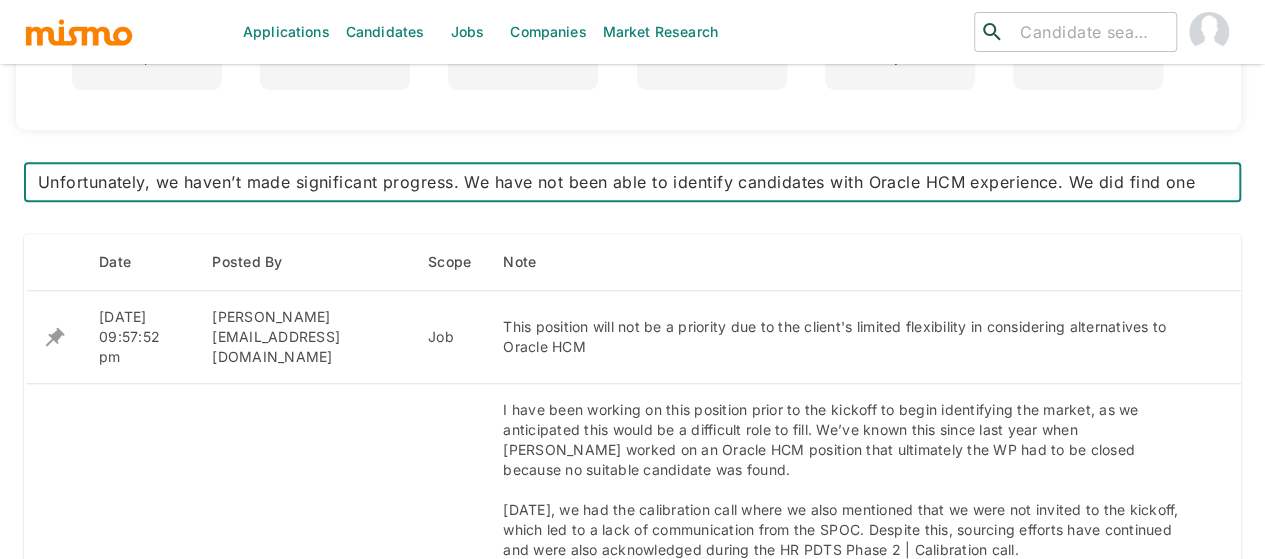 scroll, scrollTop: 21, scrollLeft: 0, axis: vertical 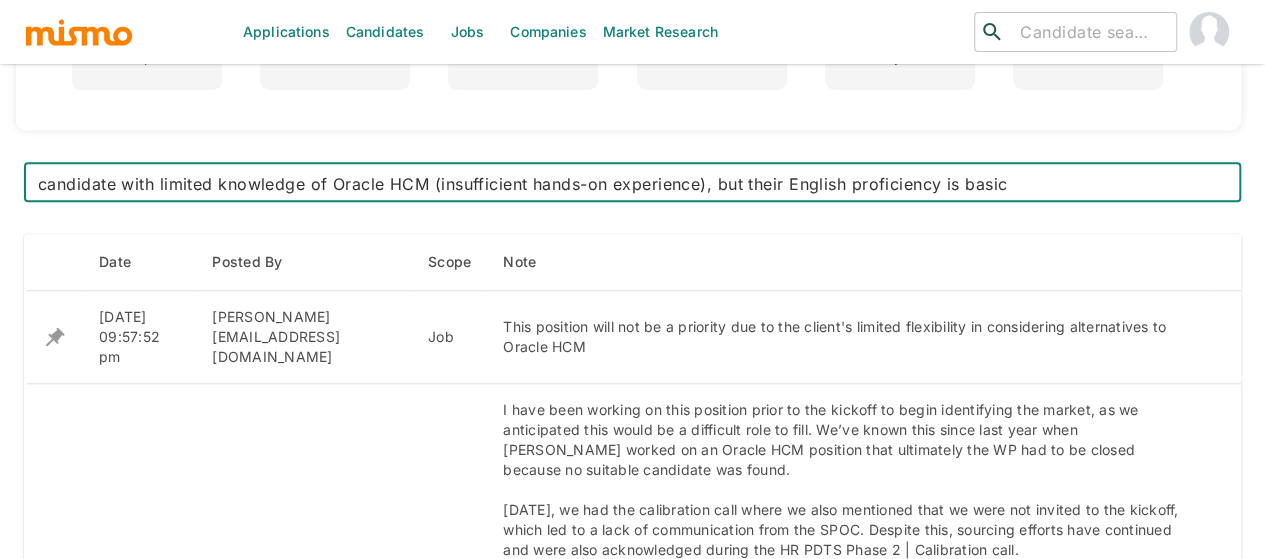 type 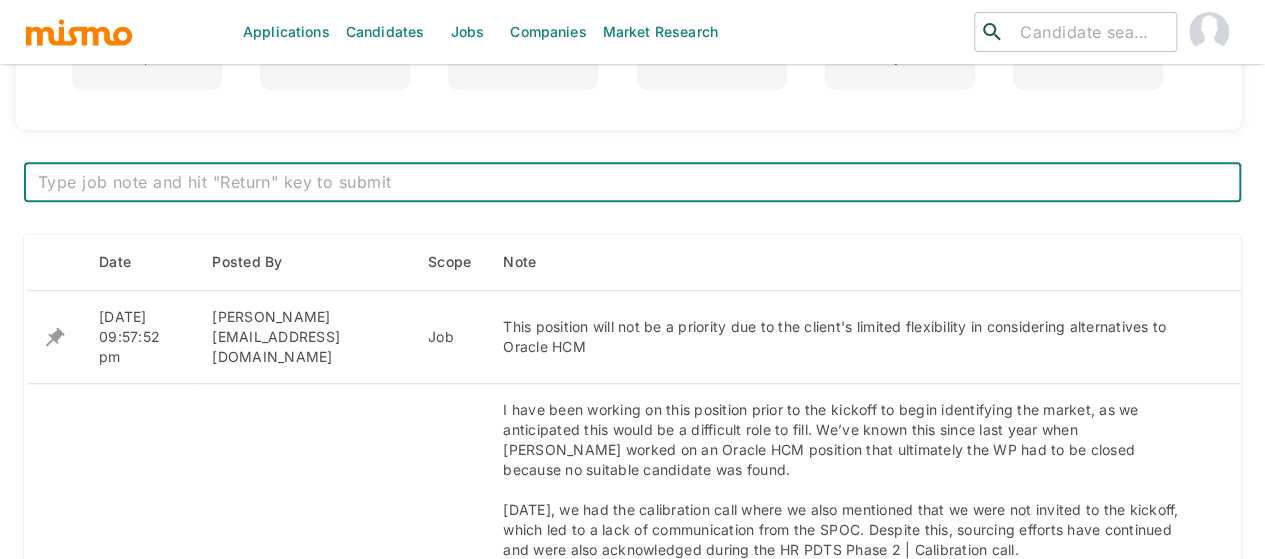 scroll, scrollTop: 0, scrollLeft: 0, axis: both 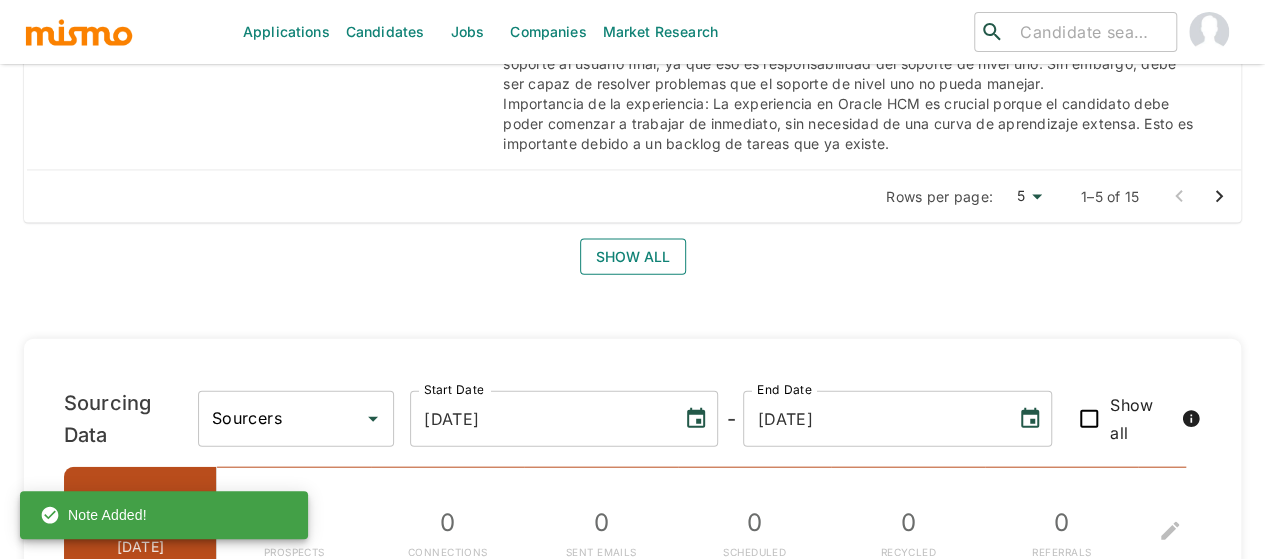 click on "Show all" at bounding box center [633, 257] 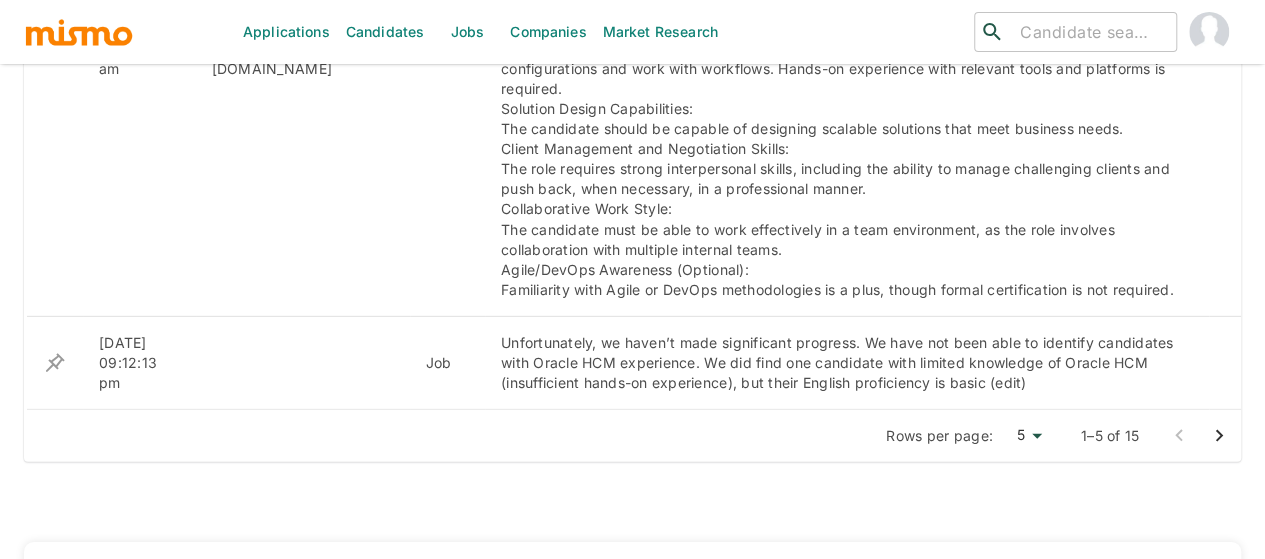 scroll, scrollTop: 2820, scrollLeft: 0, axis: vertical 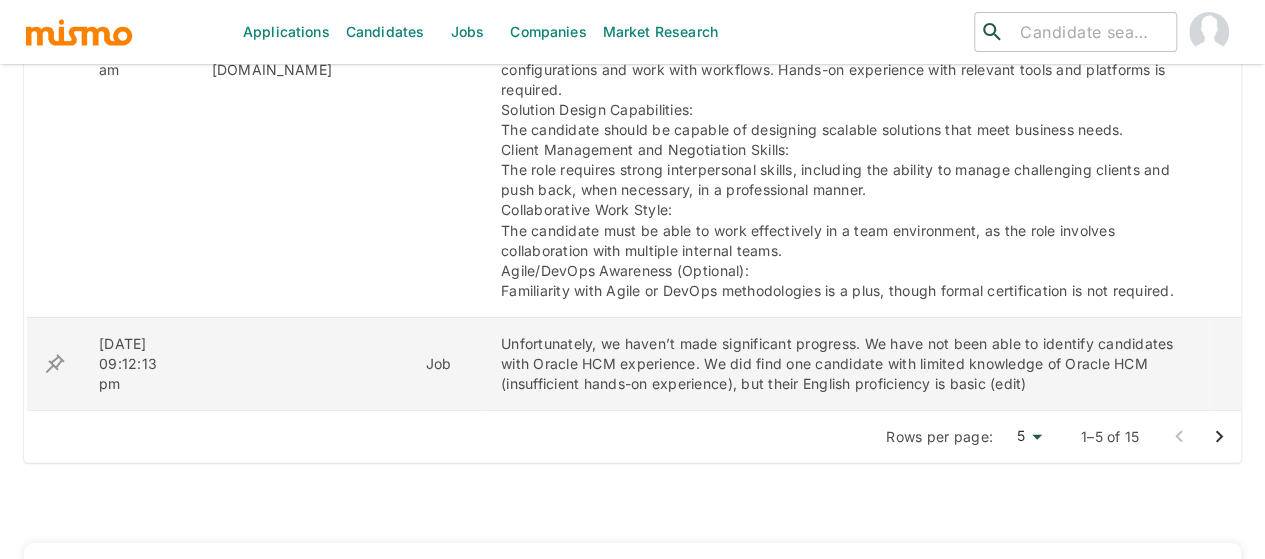 click 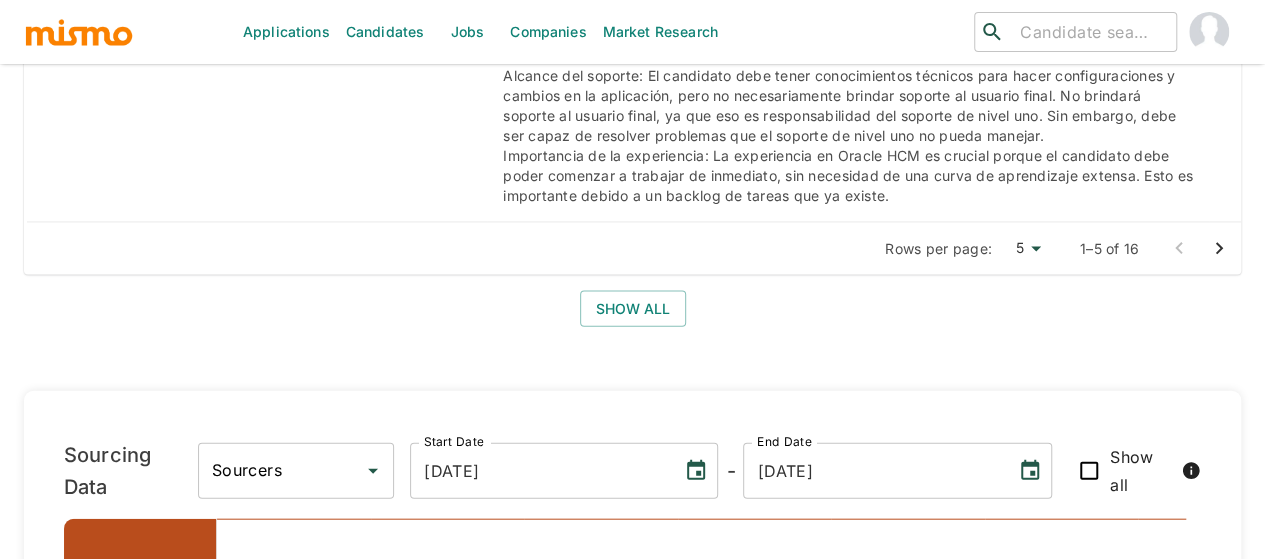 scroll, scrollTop: 2100, scrollLeft: 0, axis: vertical 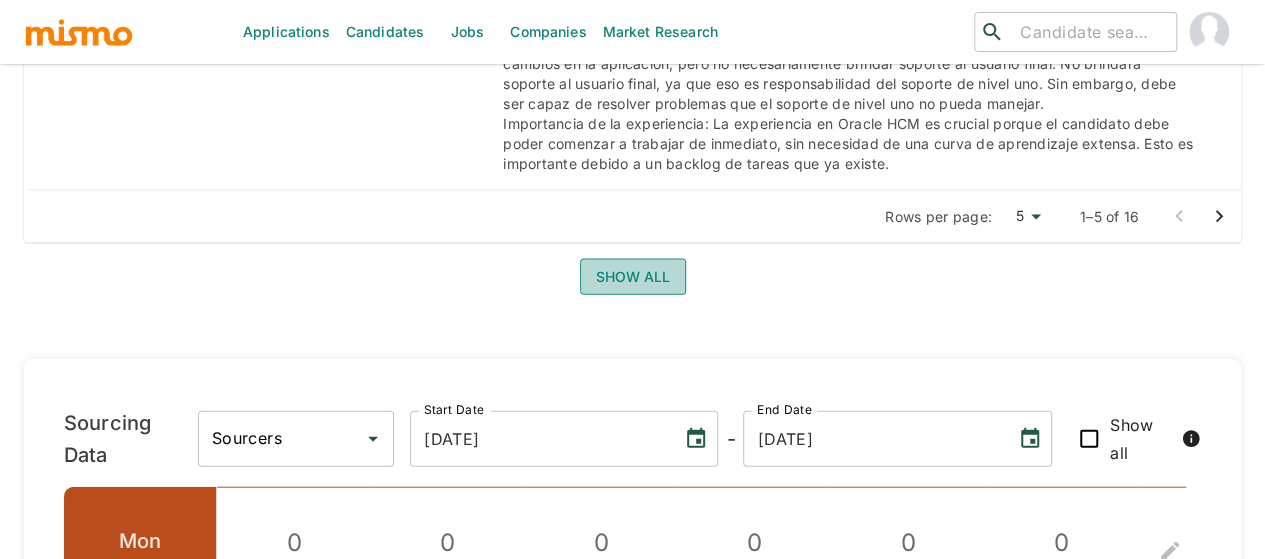 click on "Show all" at bounding box center (633, 277) 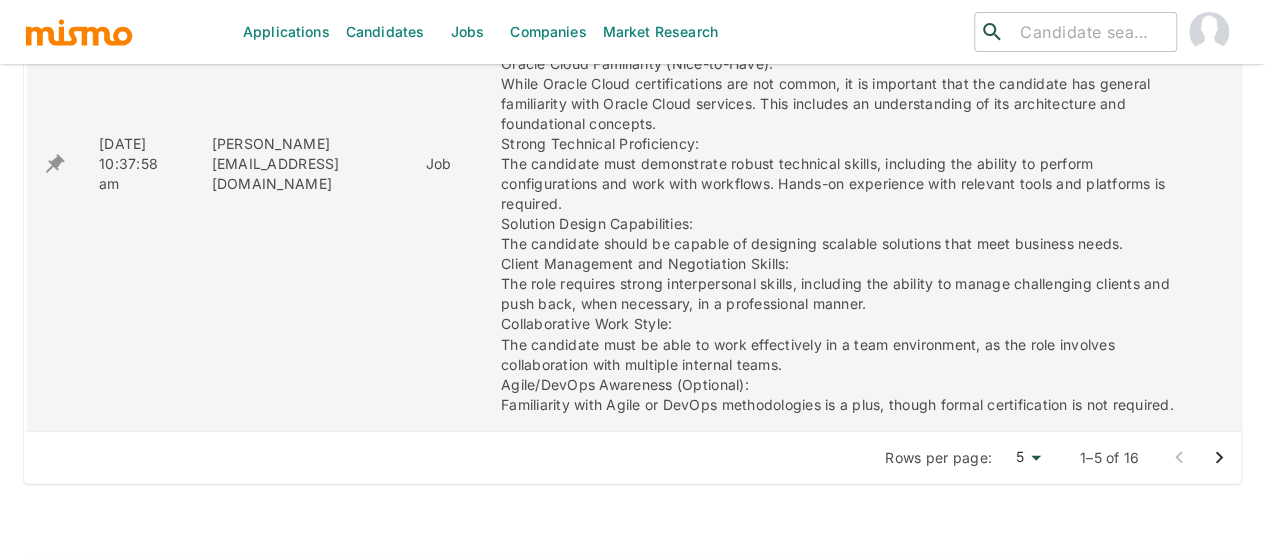 scroll, scrollTop: 2900, scrollLeft: 0, axis: vertical 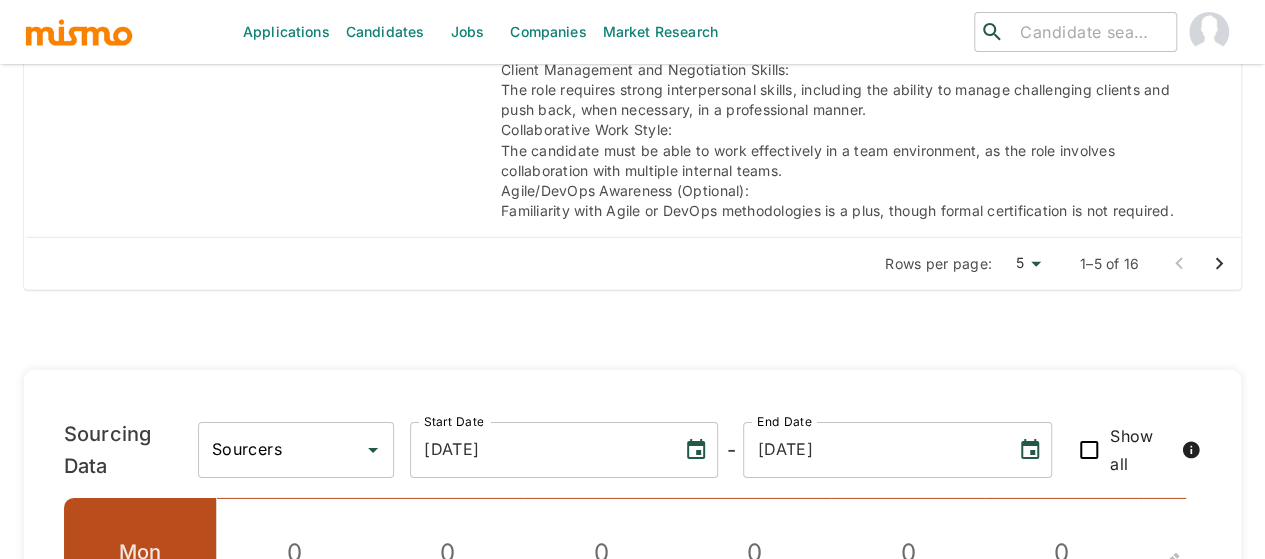 click 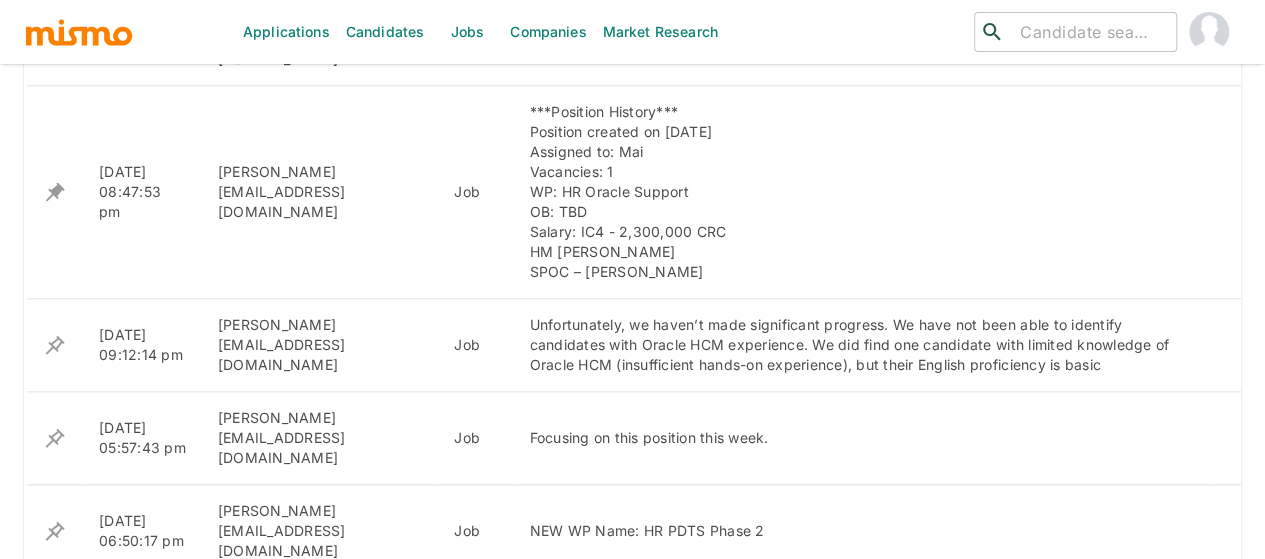 scroll, scrollTop: 1020, scrollLeft: 0, axis: vertical 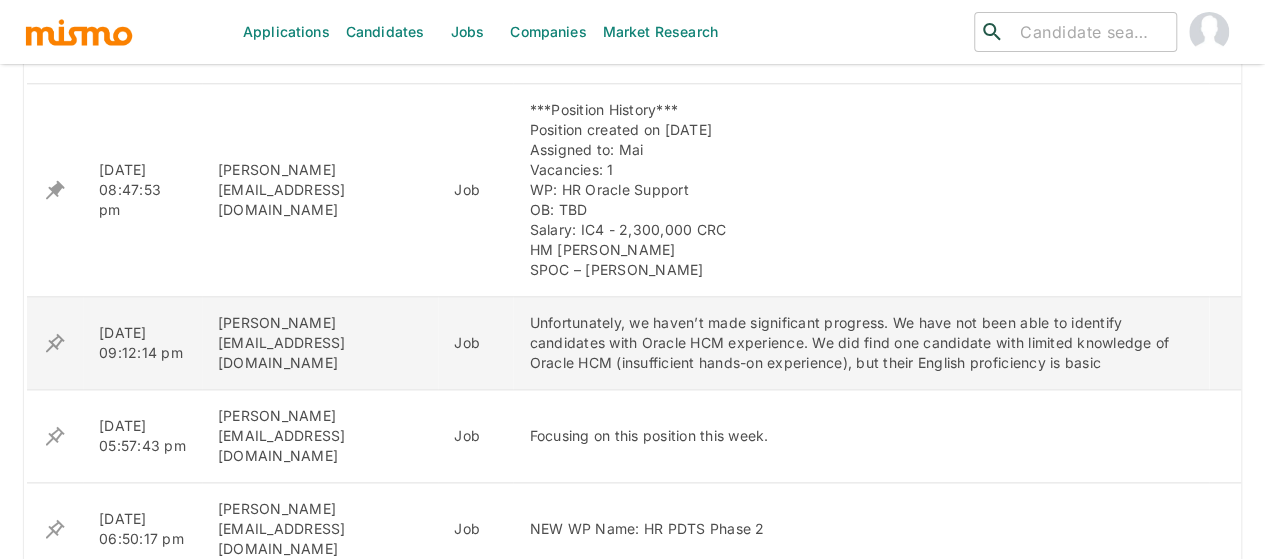 click 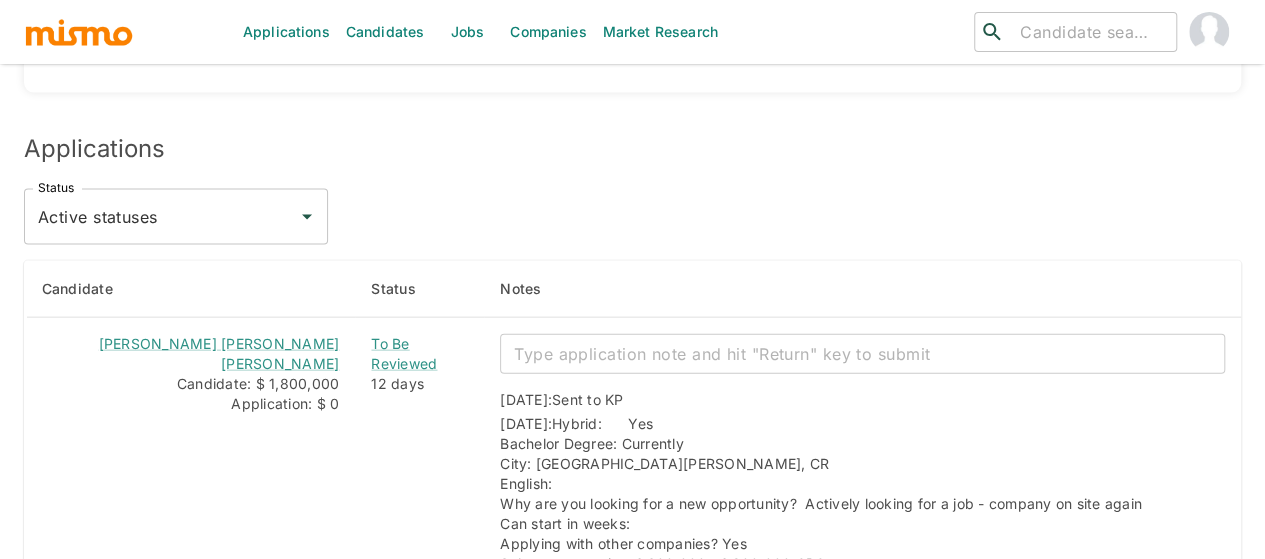 scroll, scrollTop: 2400, scrollLeft: 0, axis: vertical 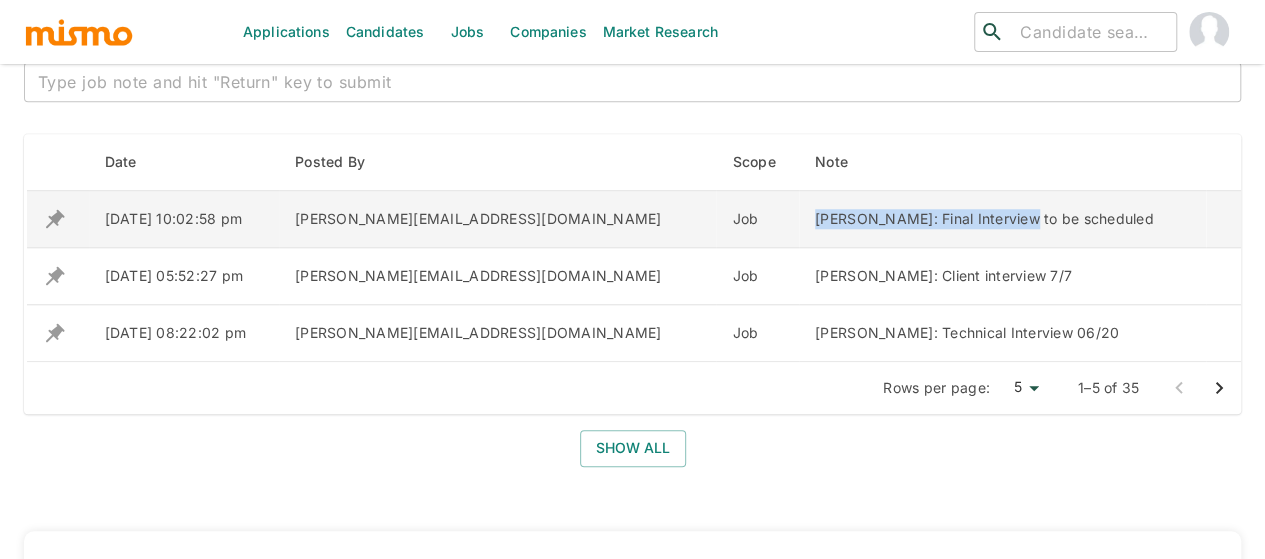 drag, startPoint x: 932, startPoint y: 215, endPoint x: 732, endPoint y: 212, distance: 200.02249 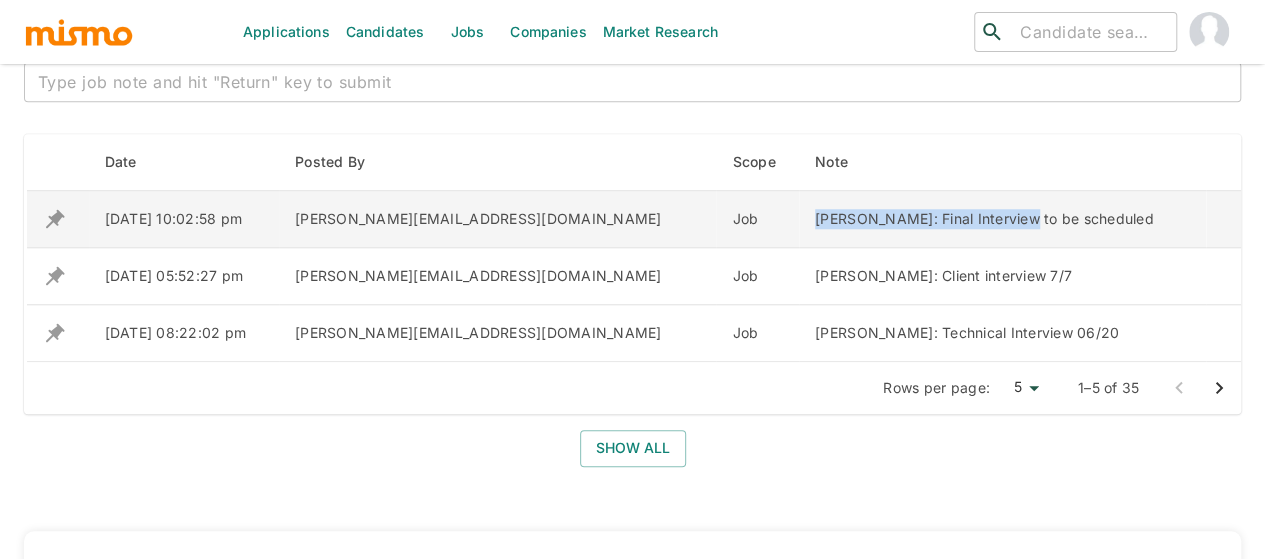 click on "[PERSON_NAME]: Final Interview to be scheduled" at bounding box center [1002, 219] 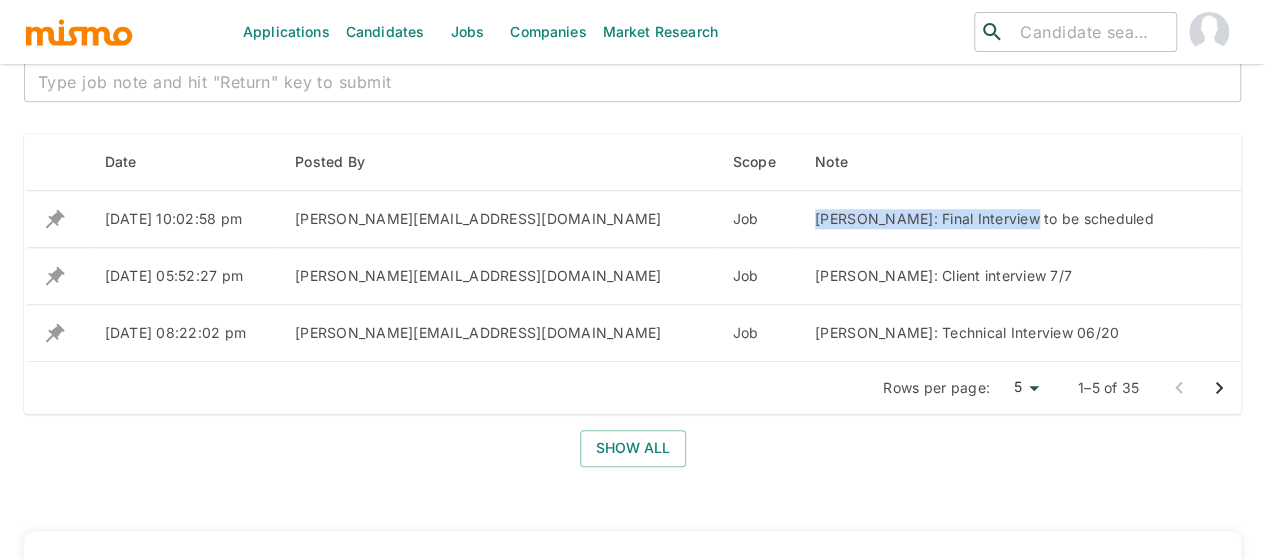 scroll, scrollTop: 620, scrollLeft: 0, axis: vertical 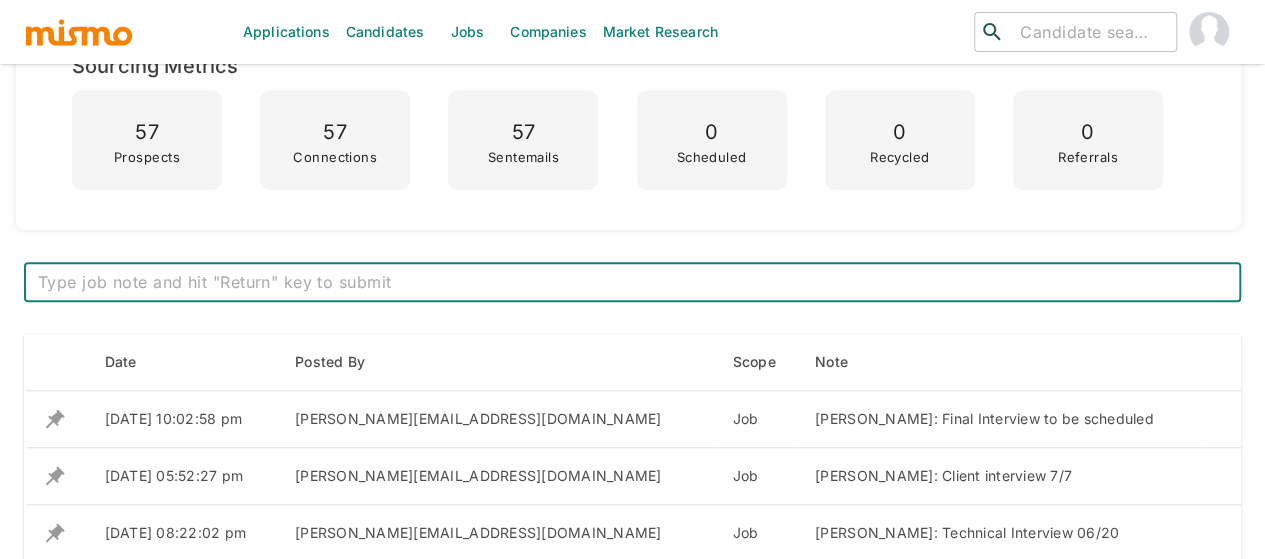 click at bounding box center (632, 282) 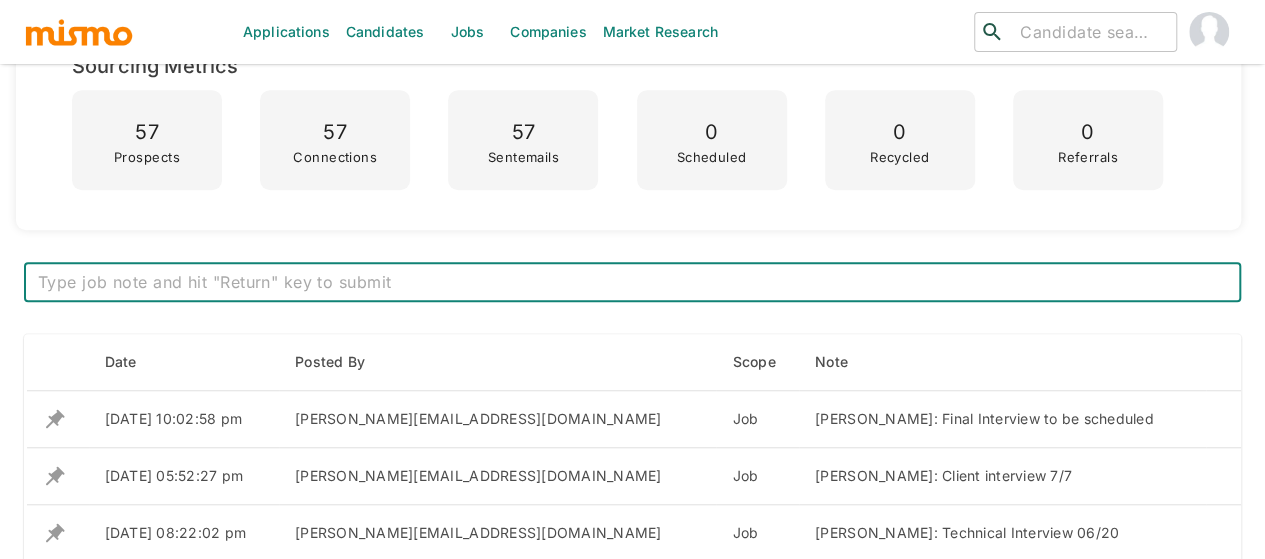 paste on "Felipe Cortes: Final Interview" 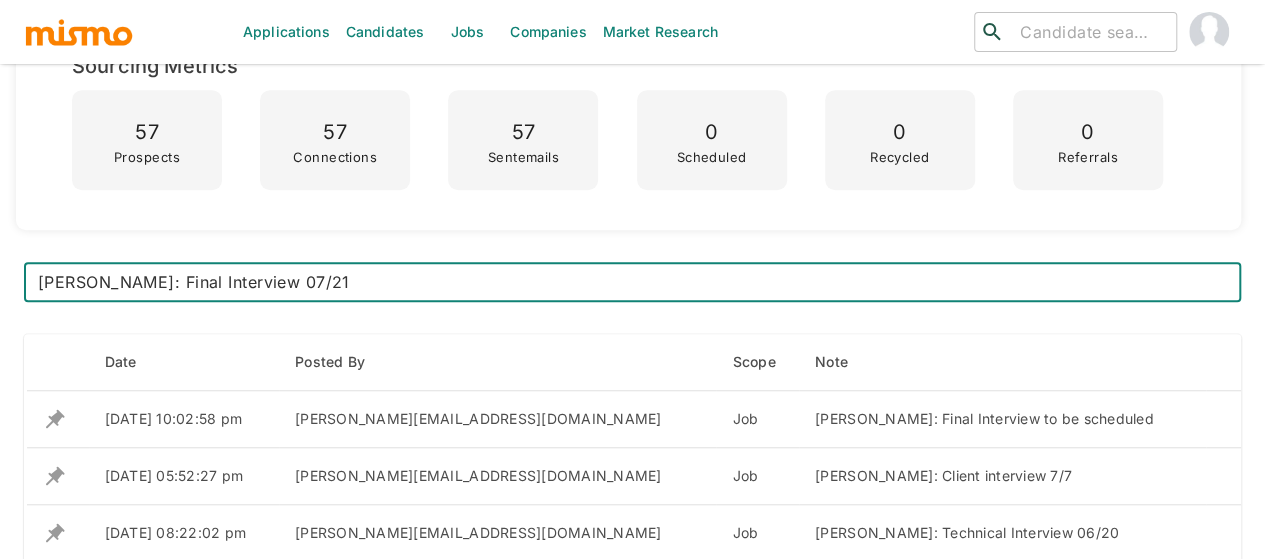 type on "Felipe Cortes: Final Interview 07/21" 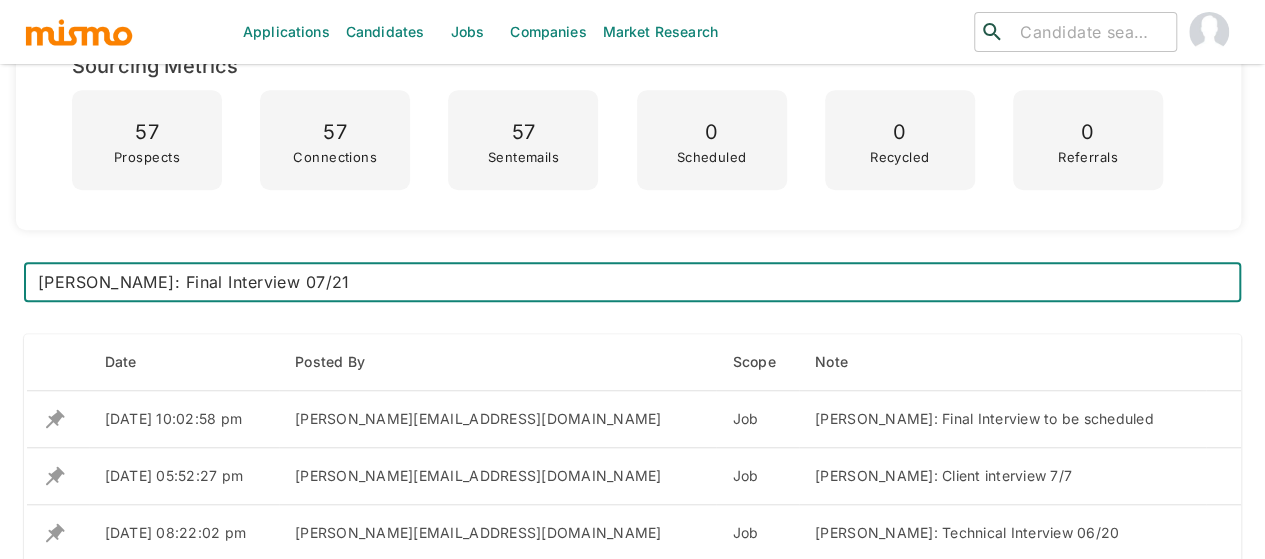 click on "Felipe Cortes: Final Interview 07/21" at bounding box center [632, 282] 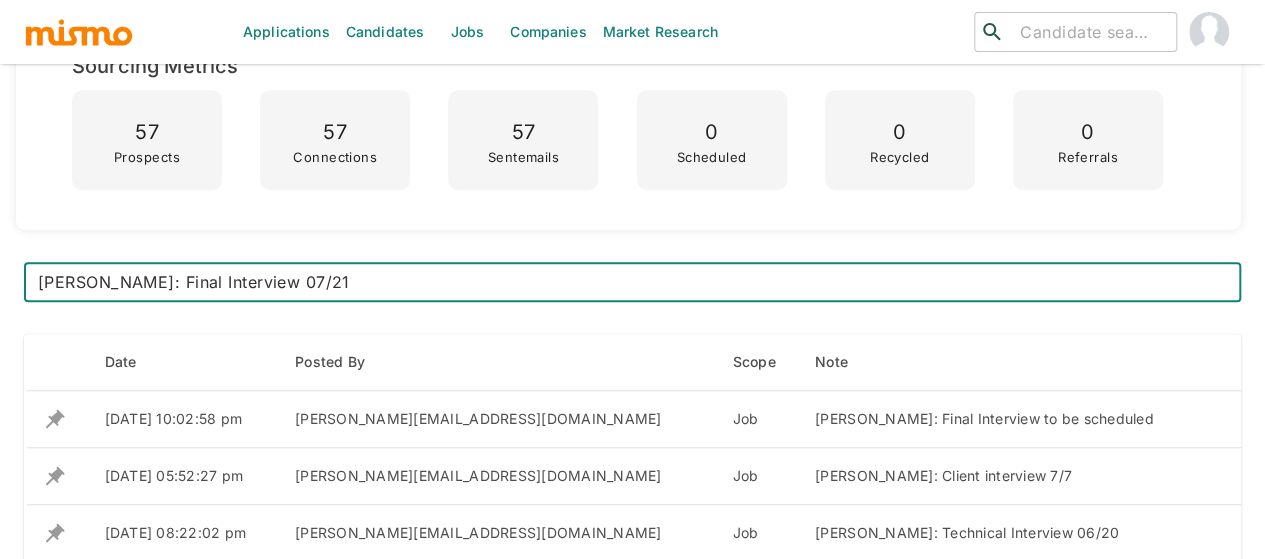 type 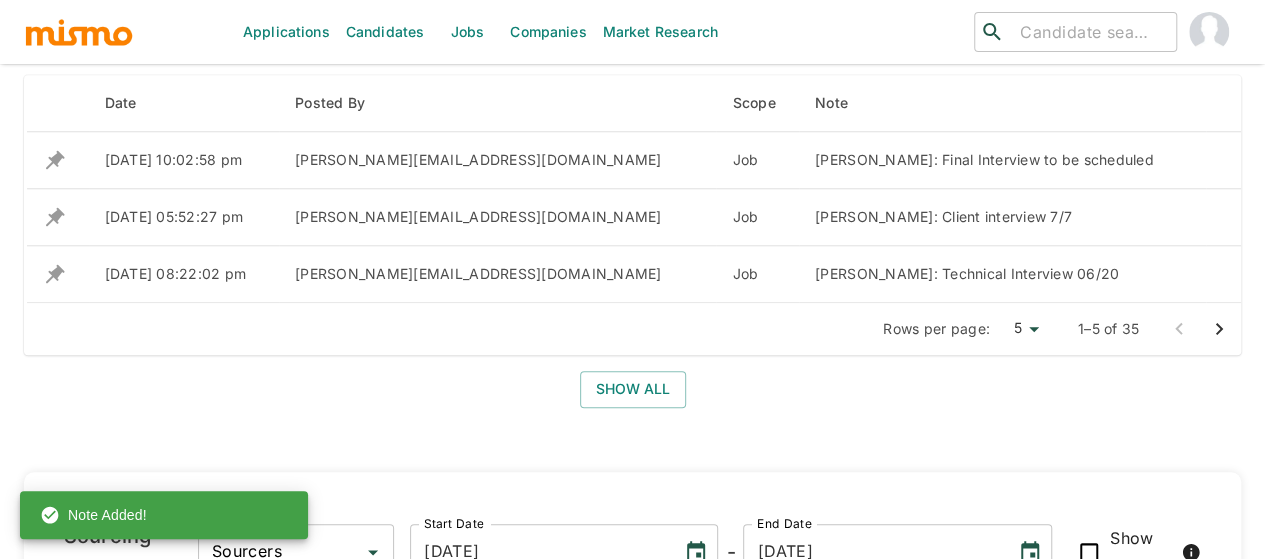 scroll, scrollTop: 920, scrollLeft: 0, axis: vertical 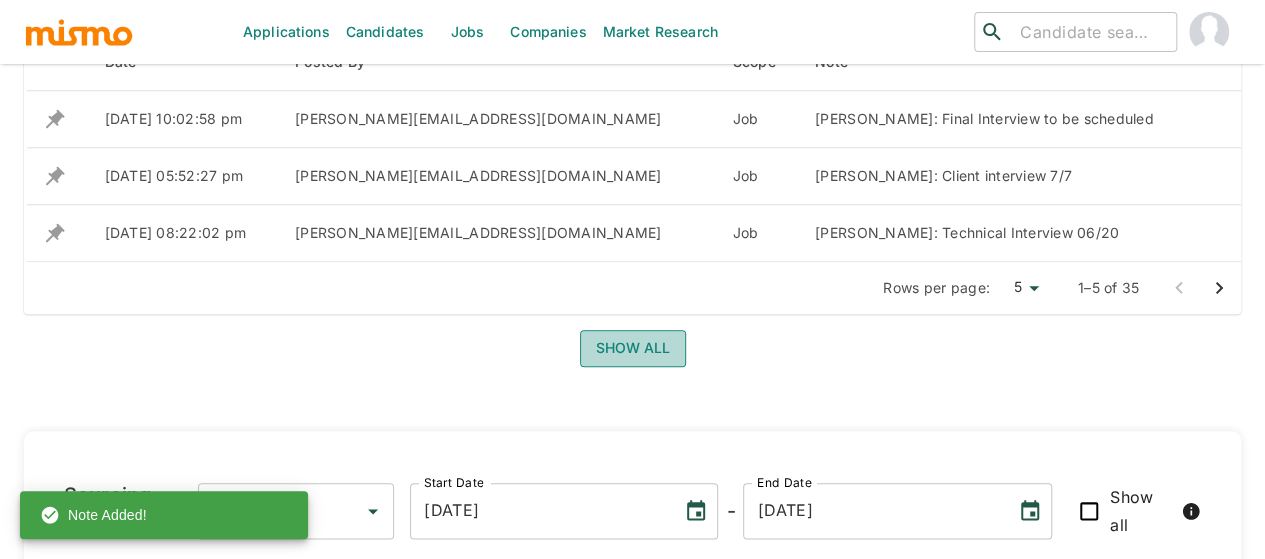 click on "Show all" at bounding box center [633, 348] 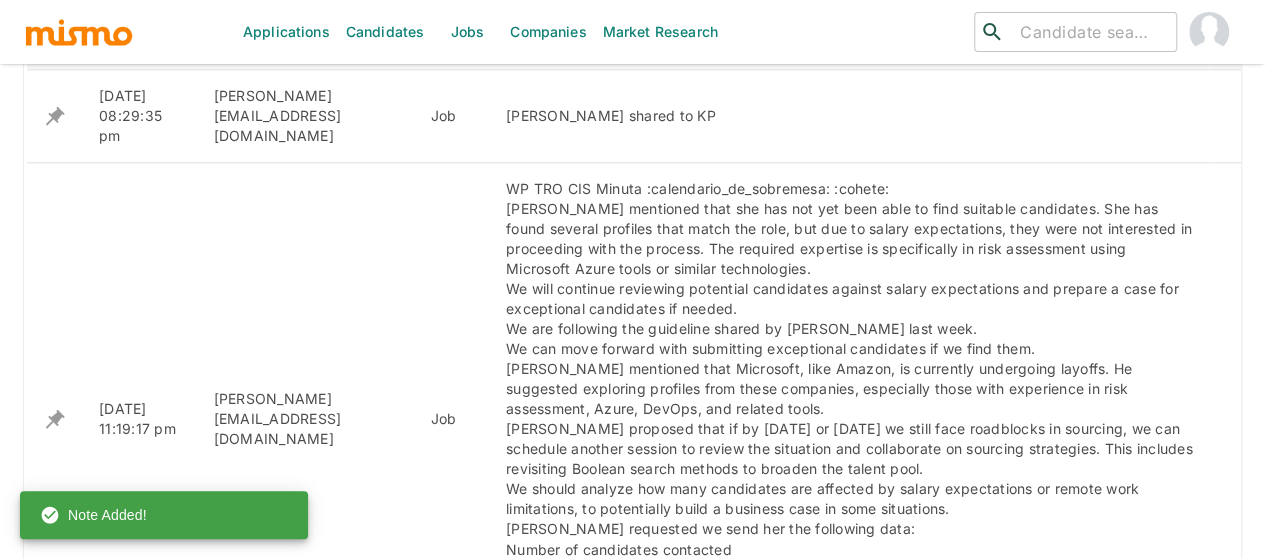 scroll, scrollTop: 1620, scrollLeft: 0, axis: vertical 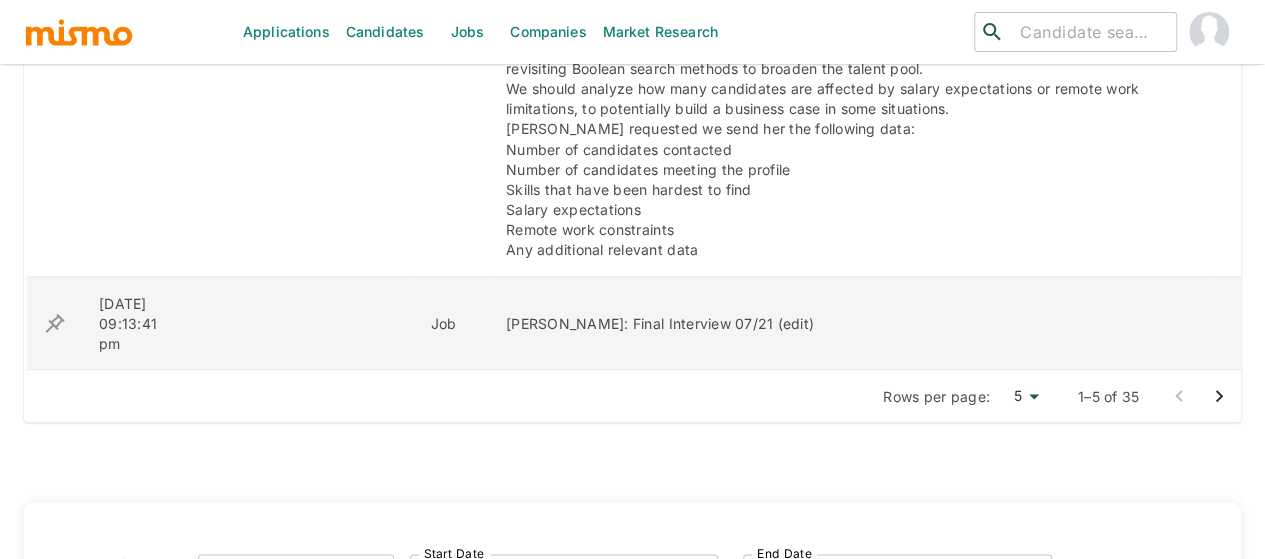 click 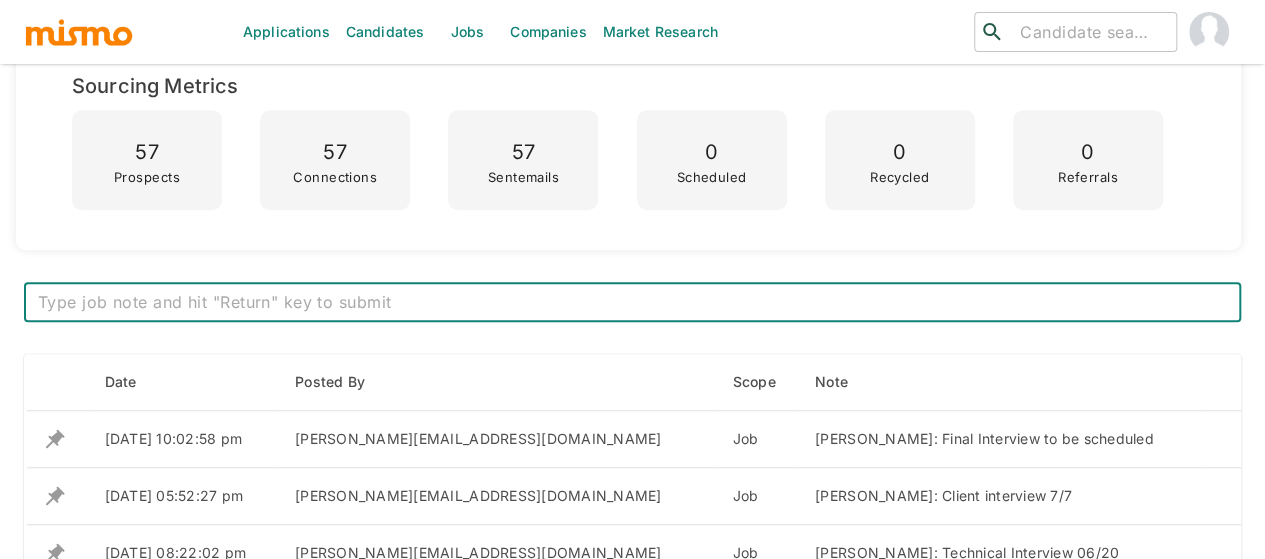 scroll, scrollTop: 800, scrollLeft: 0, axis: vertical 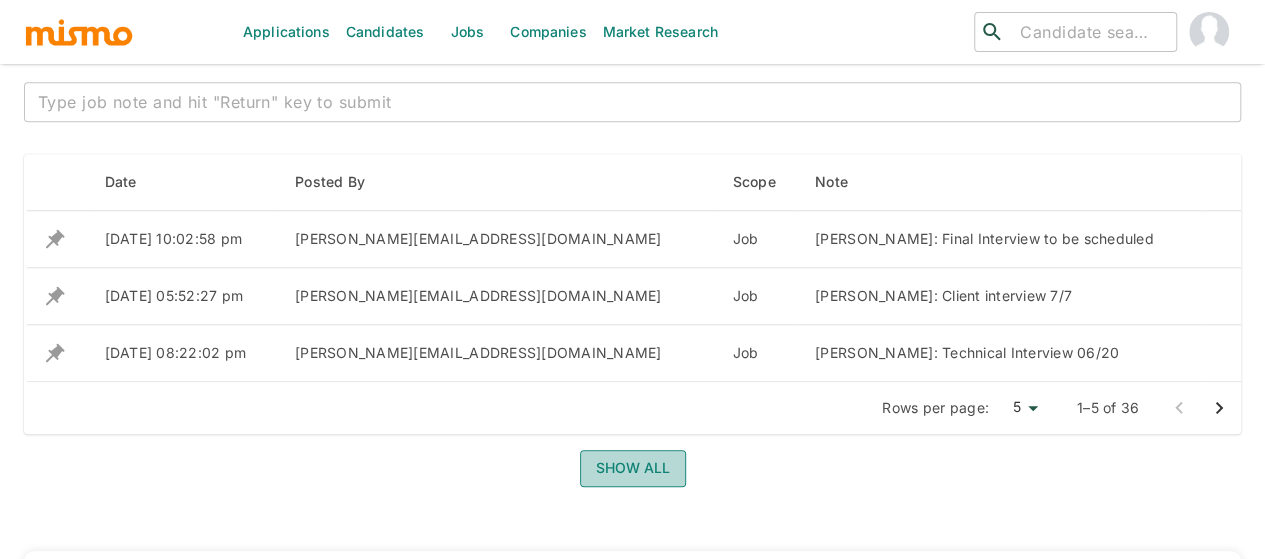 click on "Show all" at bounding box center [633, 468] 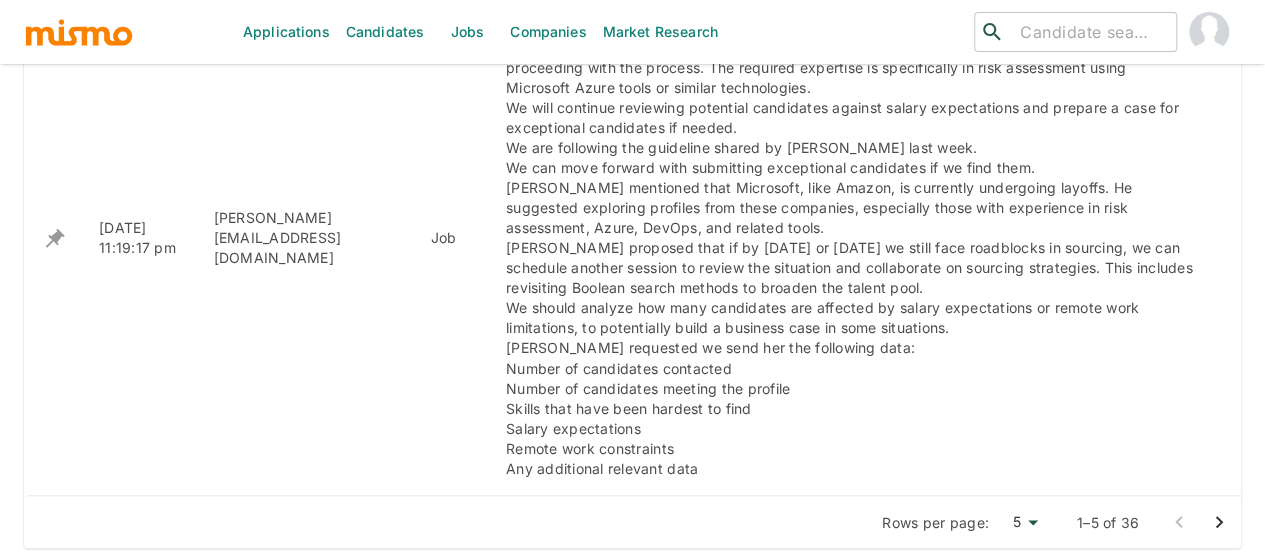 scroll, scrollTop: 1600, scrollLeft: 0, axis: vertical 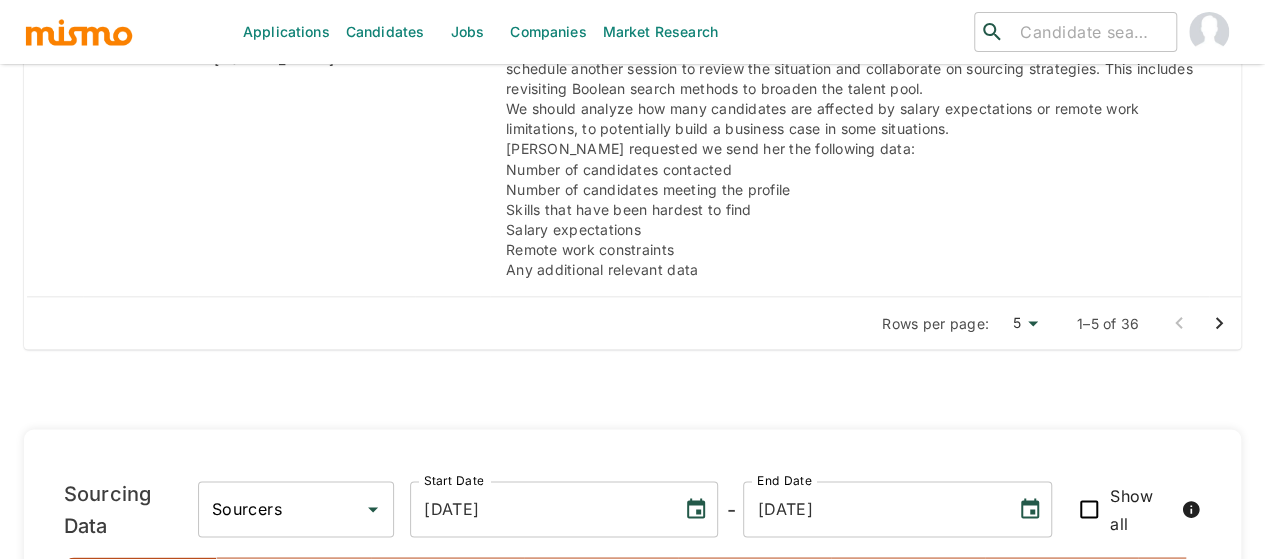 click 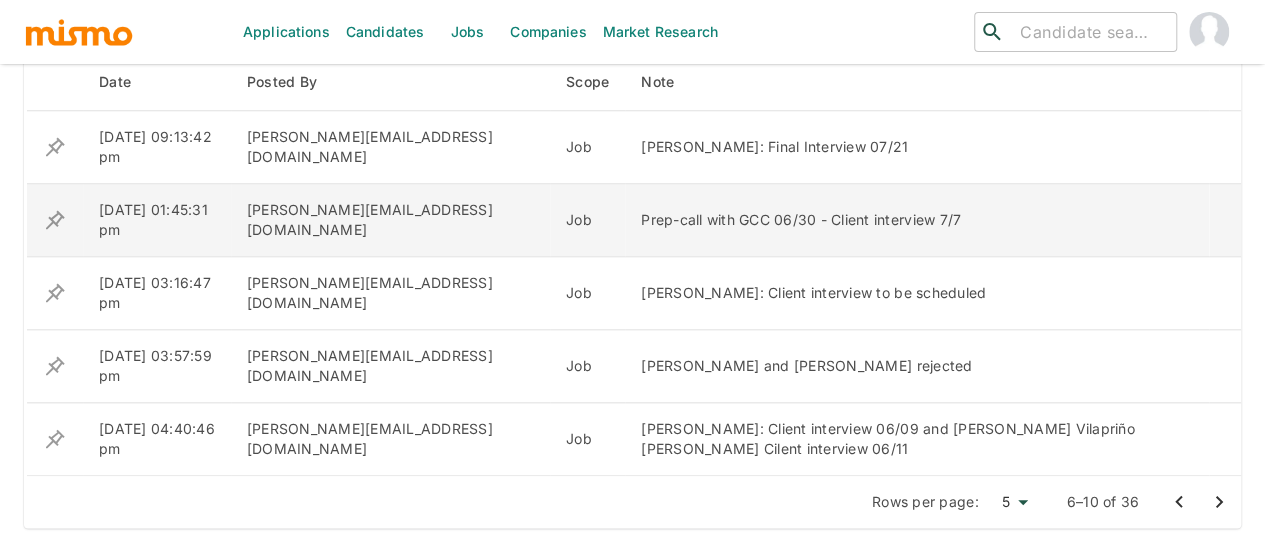 scroll, scrollTop: 800, scrollLeft: 0, axis: vertical 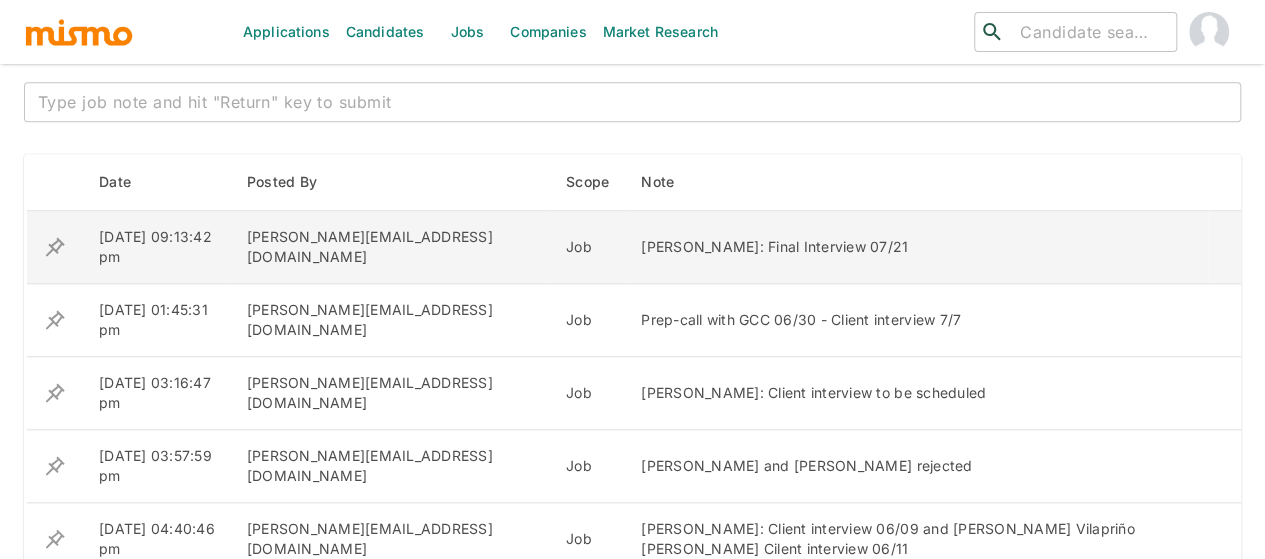 click 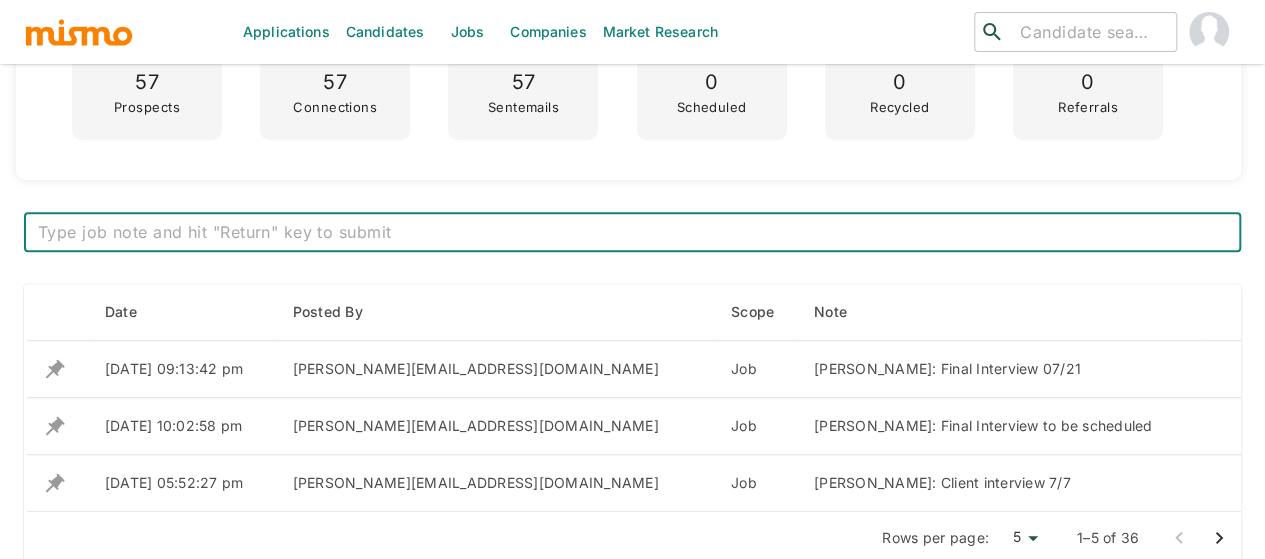 scroll, scrollTop: 700, scrollLeft: 0, axis: vertical 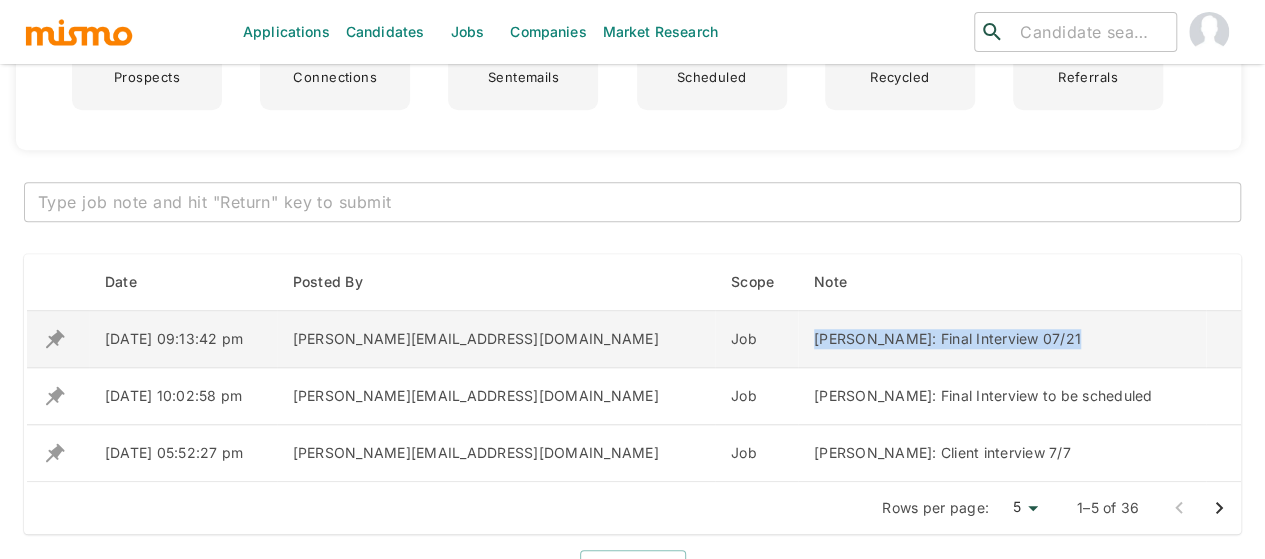 drag, startPoint x: 994, startPoint y: 337, endPoint x: 732, endPoint y: 340, distance: 262.01718 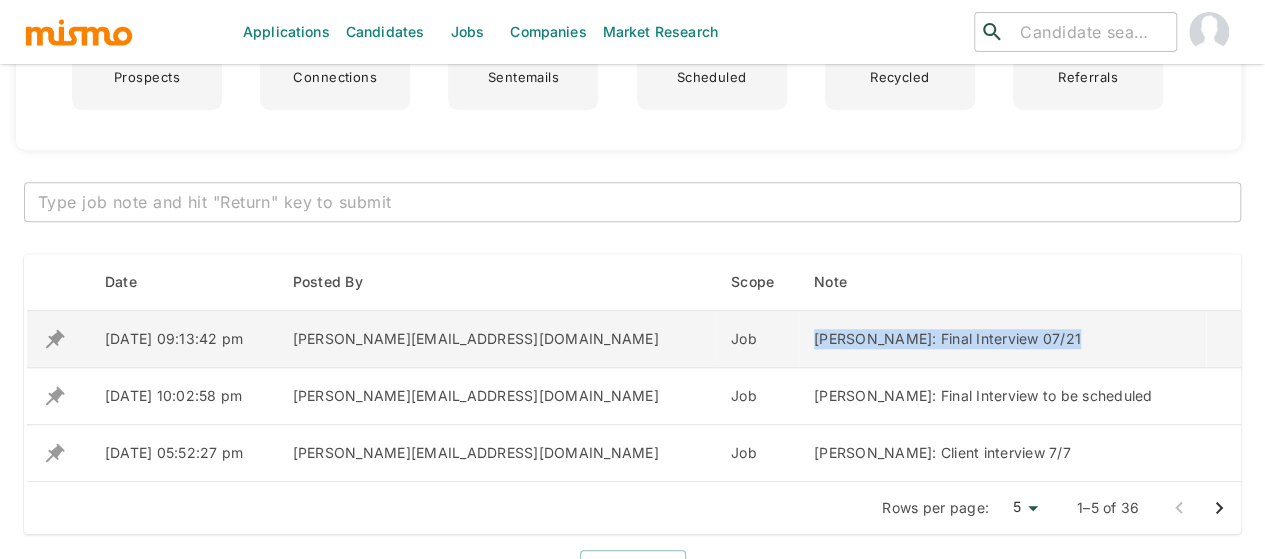 click on "Felipe Cortes: Final Interview 07/21" at bounding box center (1002, 339) 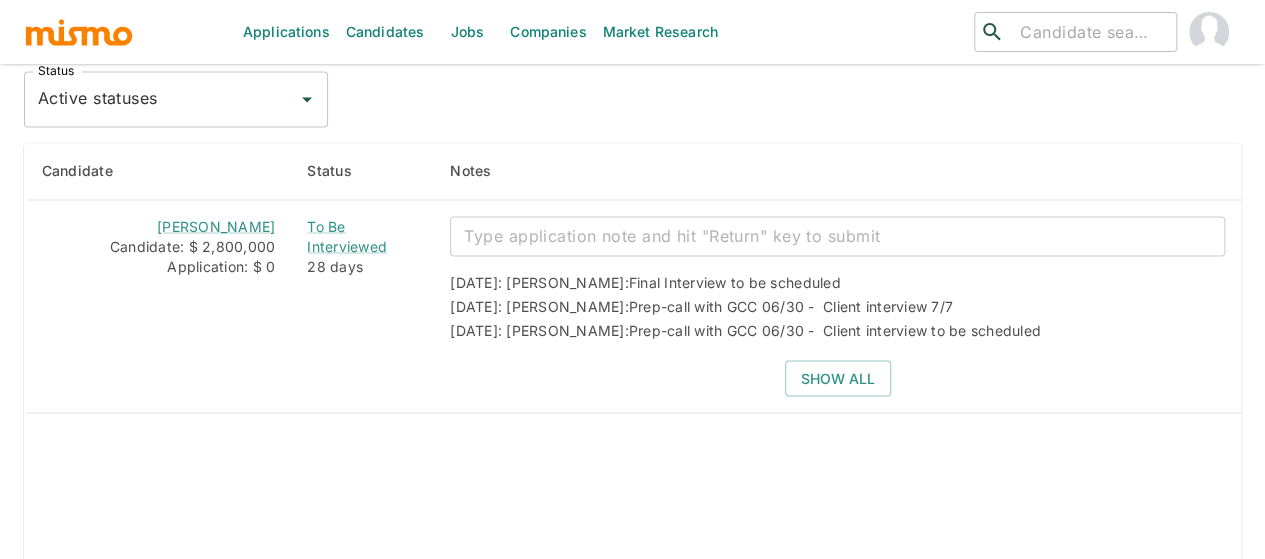 scroll, scrollTop: 1600, scrollLeft: 0, axis: vertical 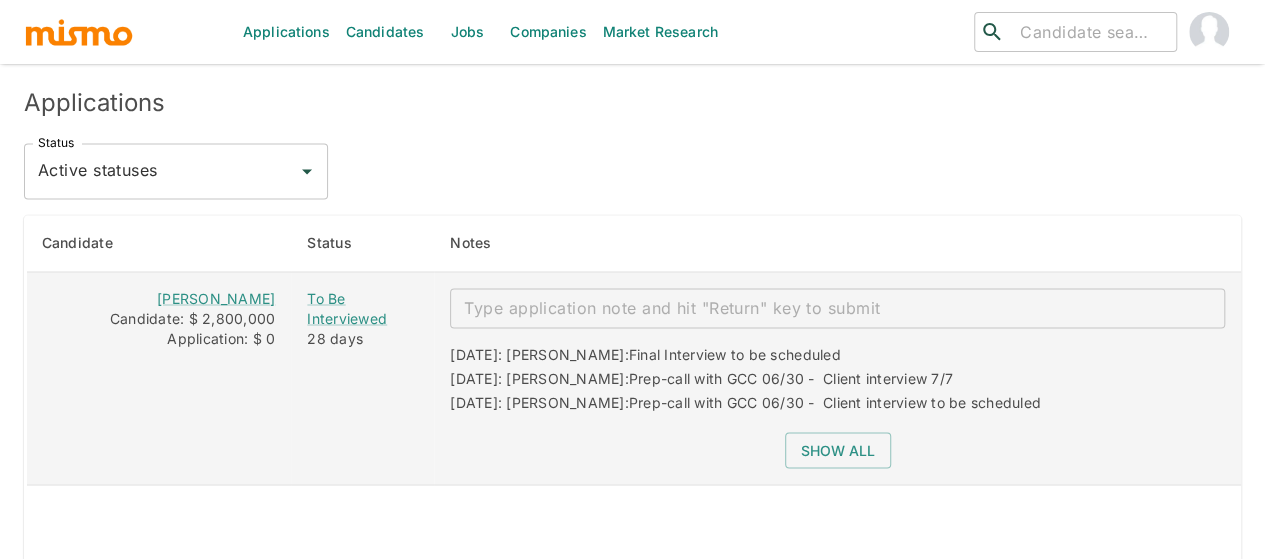 click at bounding box center (837, 307) 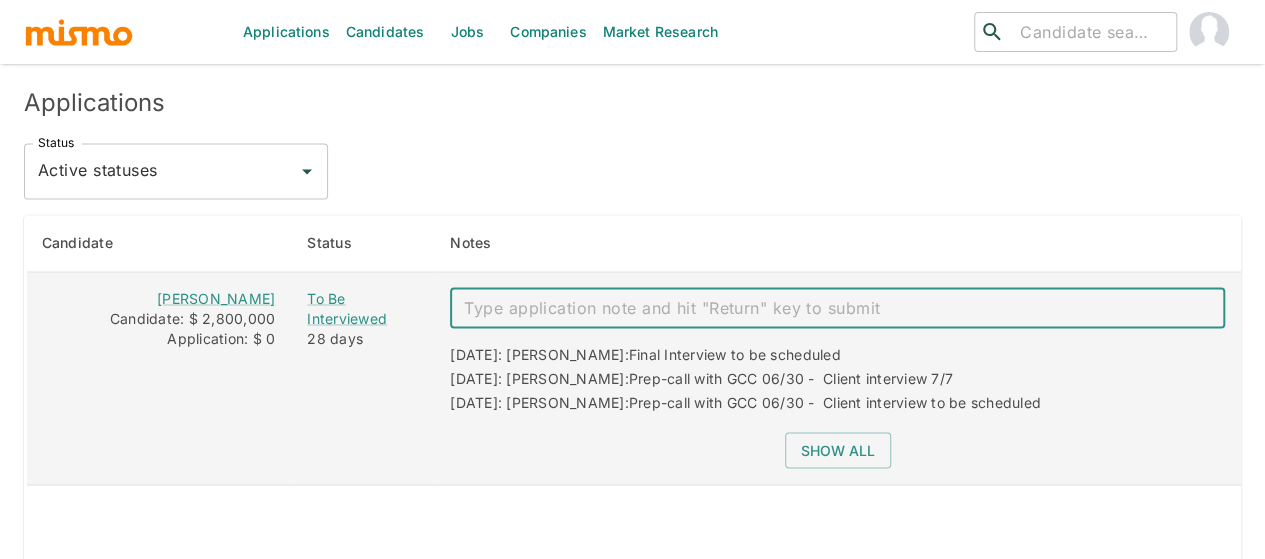 paste on "Felipe Cortes: Final Interview 07/21" 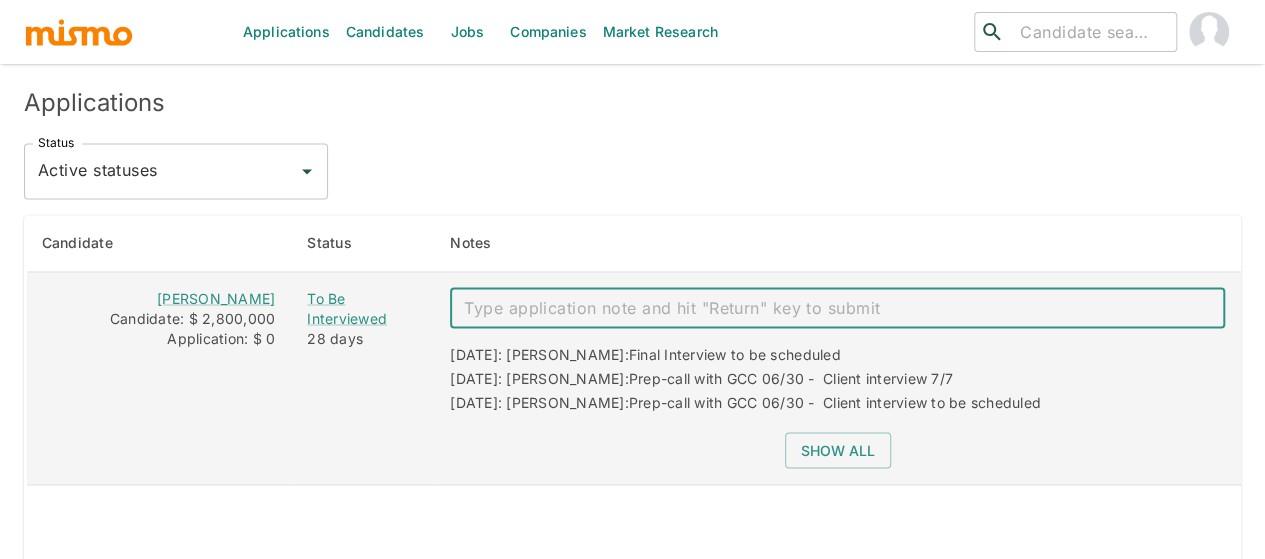 type on "Felipe Cortes: Final Interview 07/21" 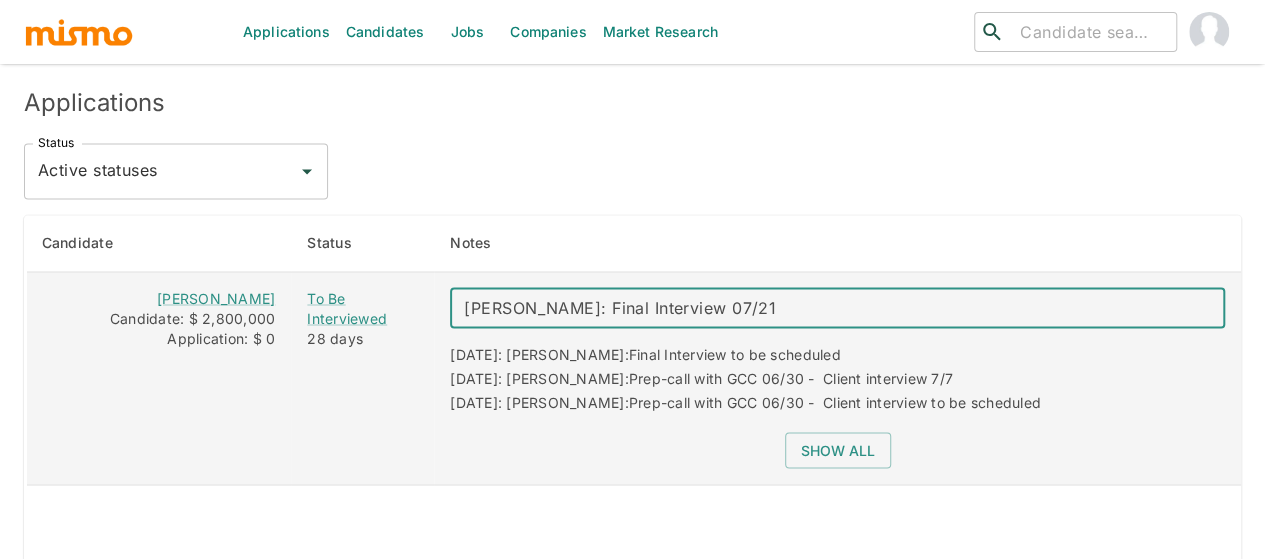 type 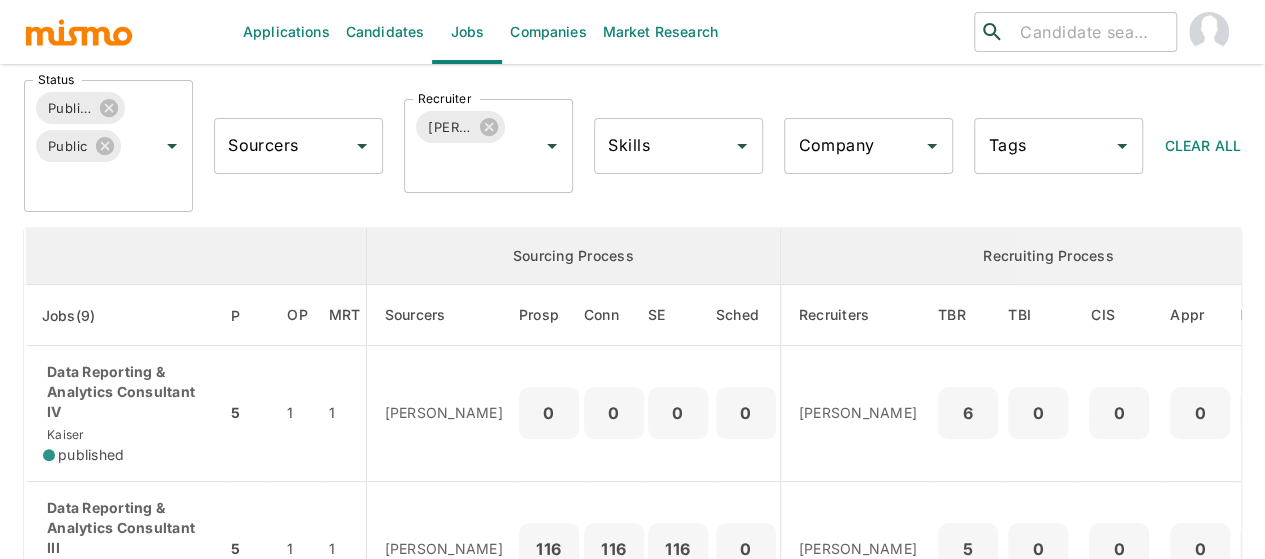 scroll, scrollTop: 0, scrollLeft: 0, axis: both 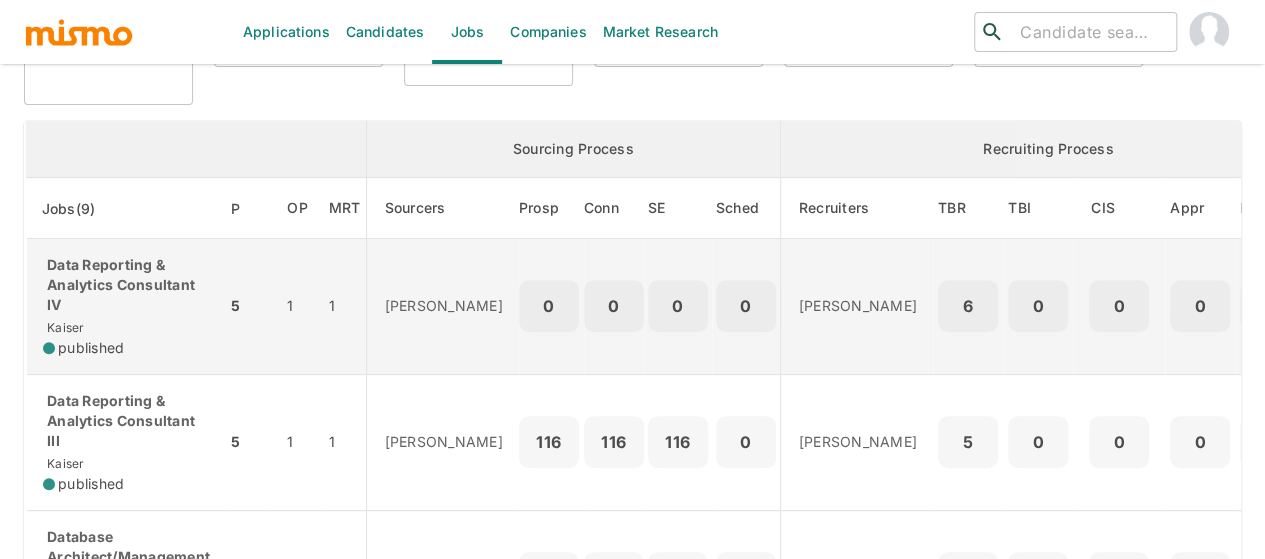 click on "Data Reporting & Analytics Consultant IV" at bounding box center (126, 285) 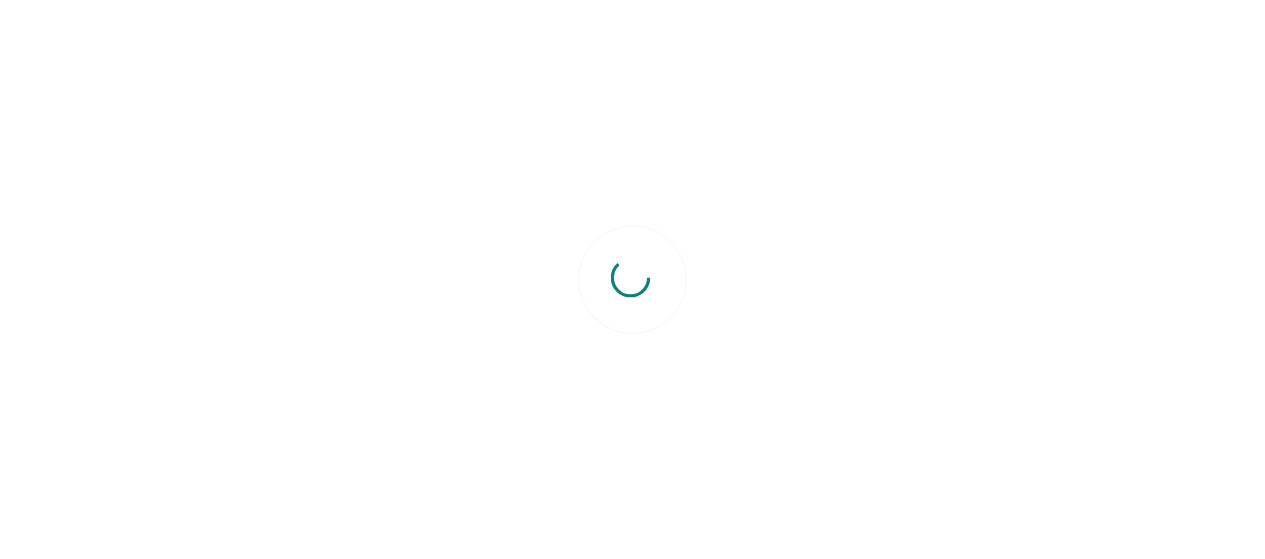scroll, scrollTop: 0, scrollLeft: 0, axis: both 